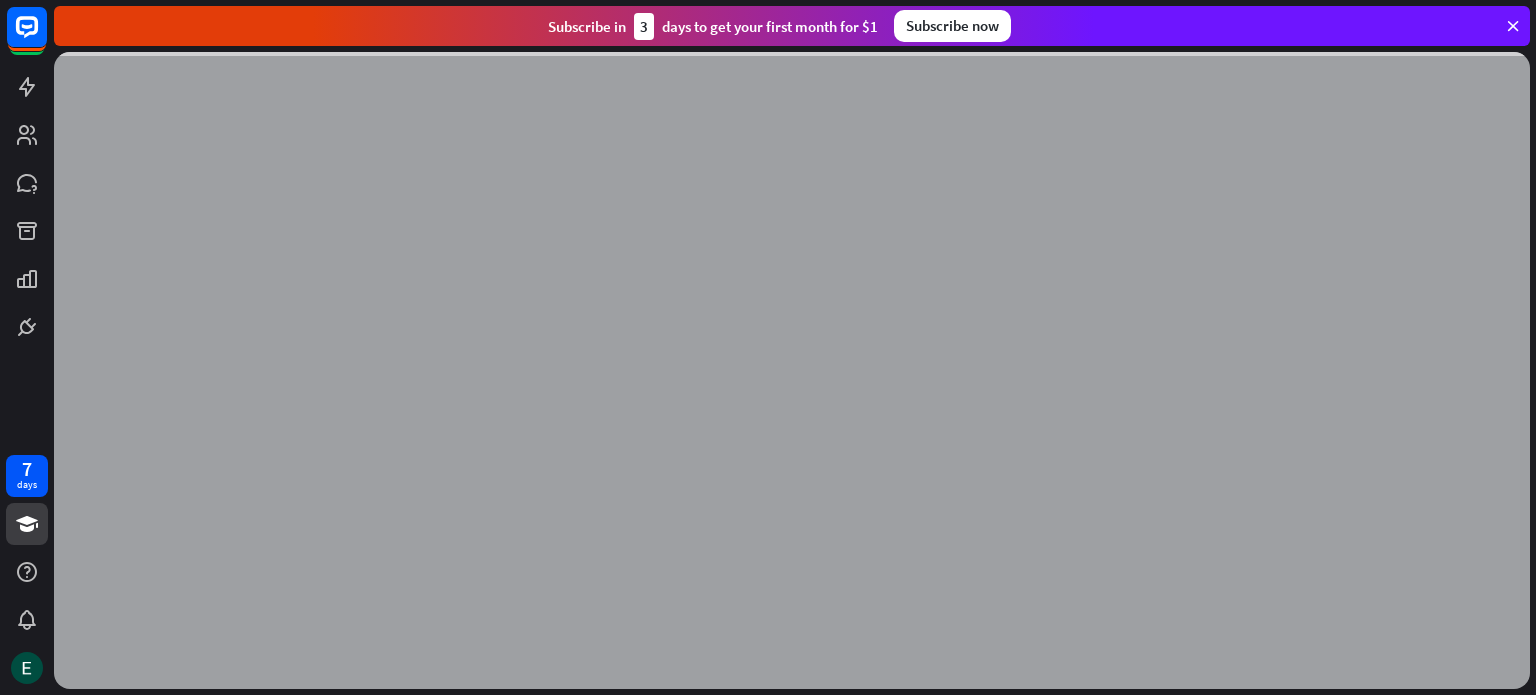 scroll, scrollTop: 0, scrollLeft: 0, axis: both 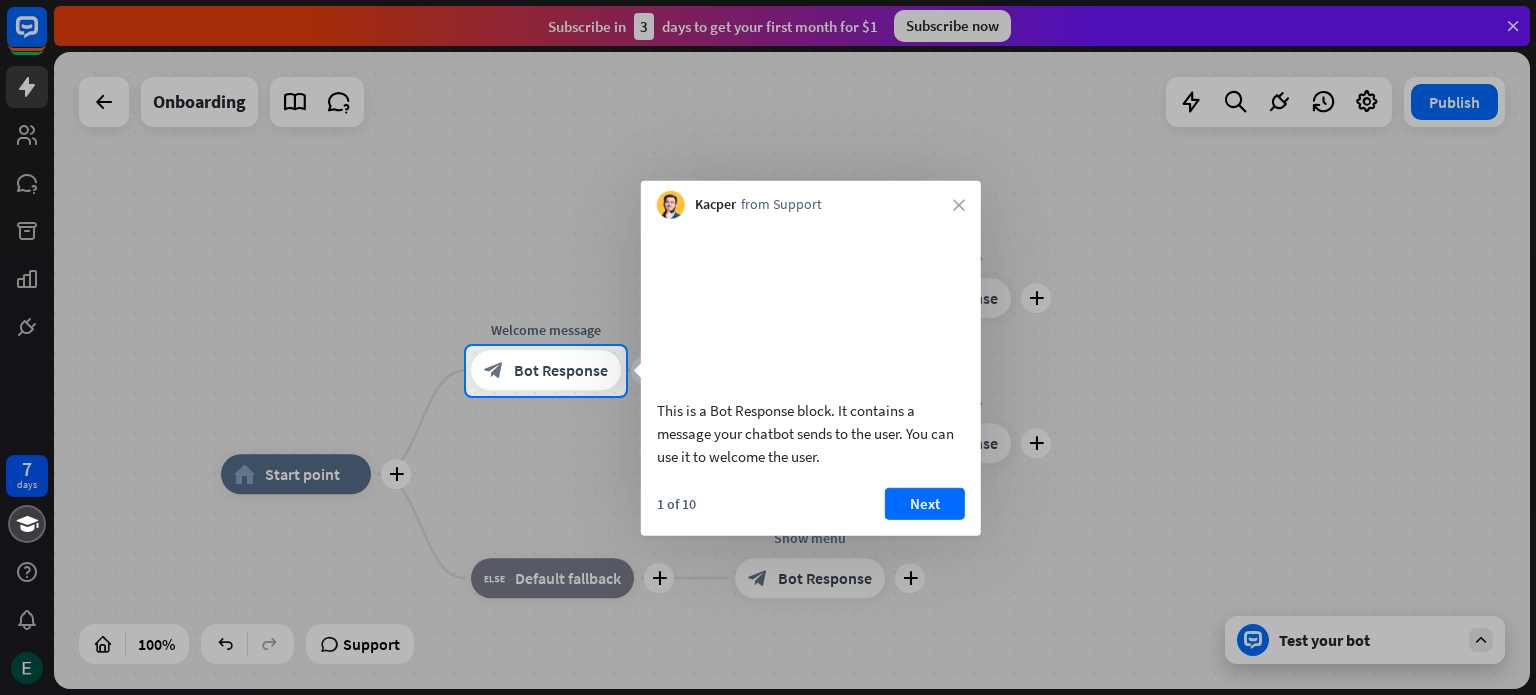 click on "Kacper
from Support
close" at bounding box center [811, 200] 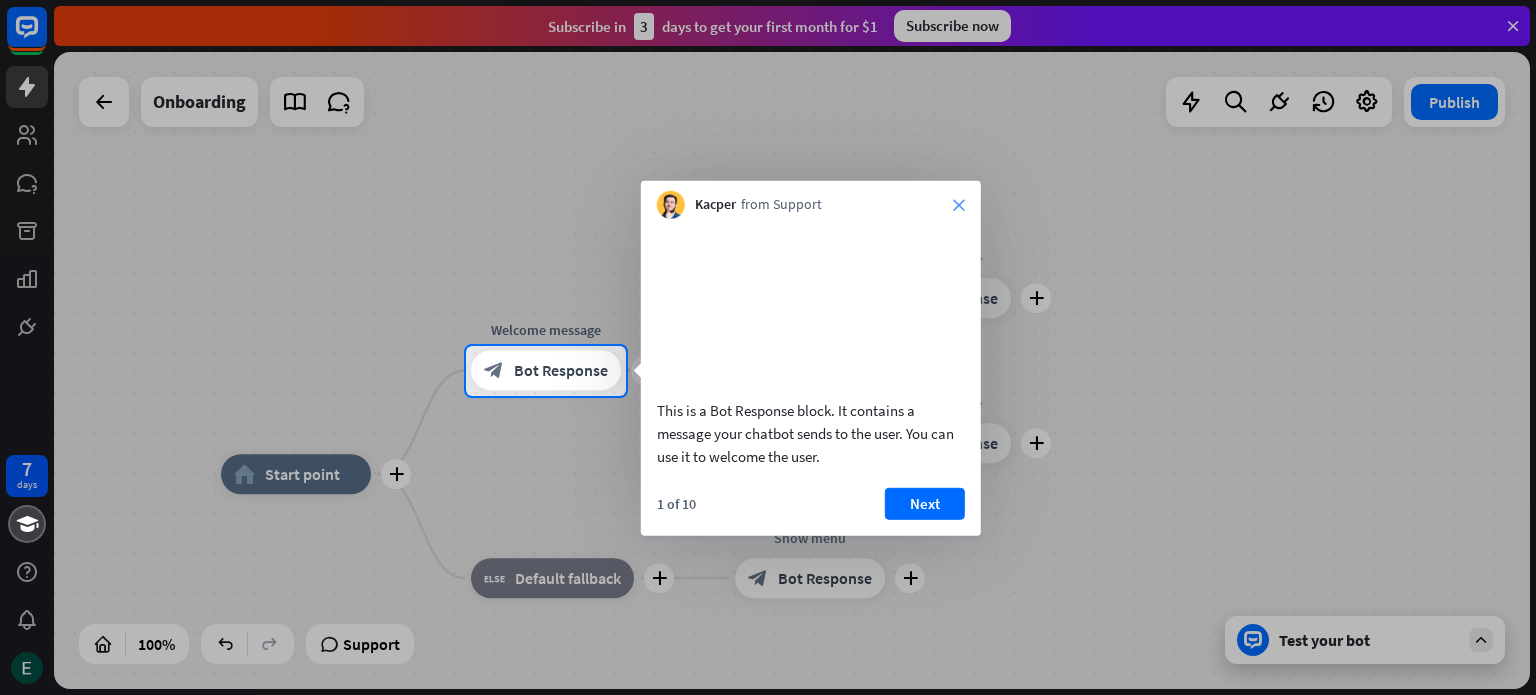 click on "close" at bounding box center (959, 205) 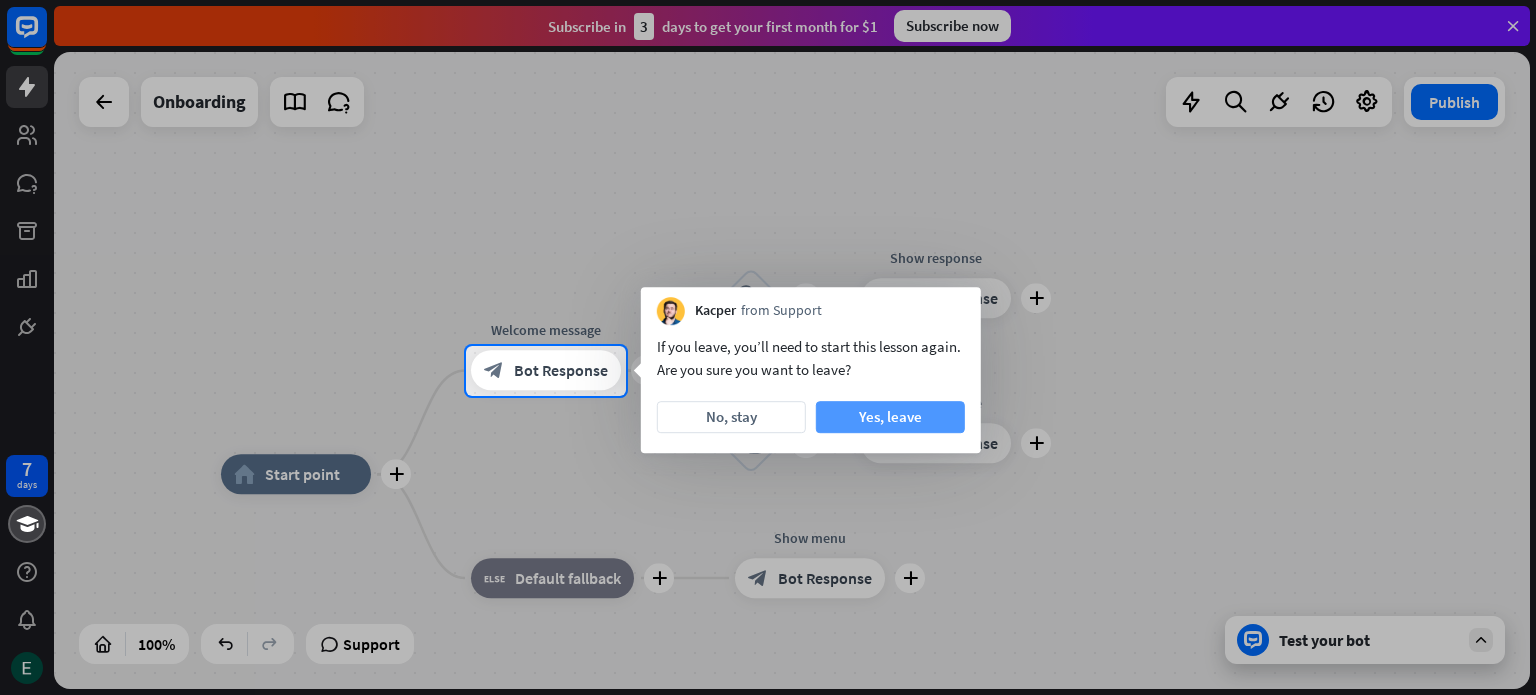 click on "Yes, leave" at bounding box center (890, 417) 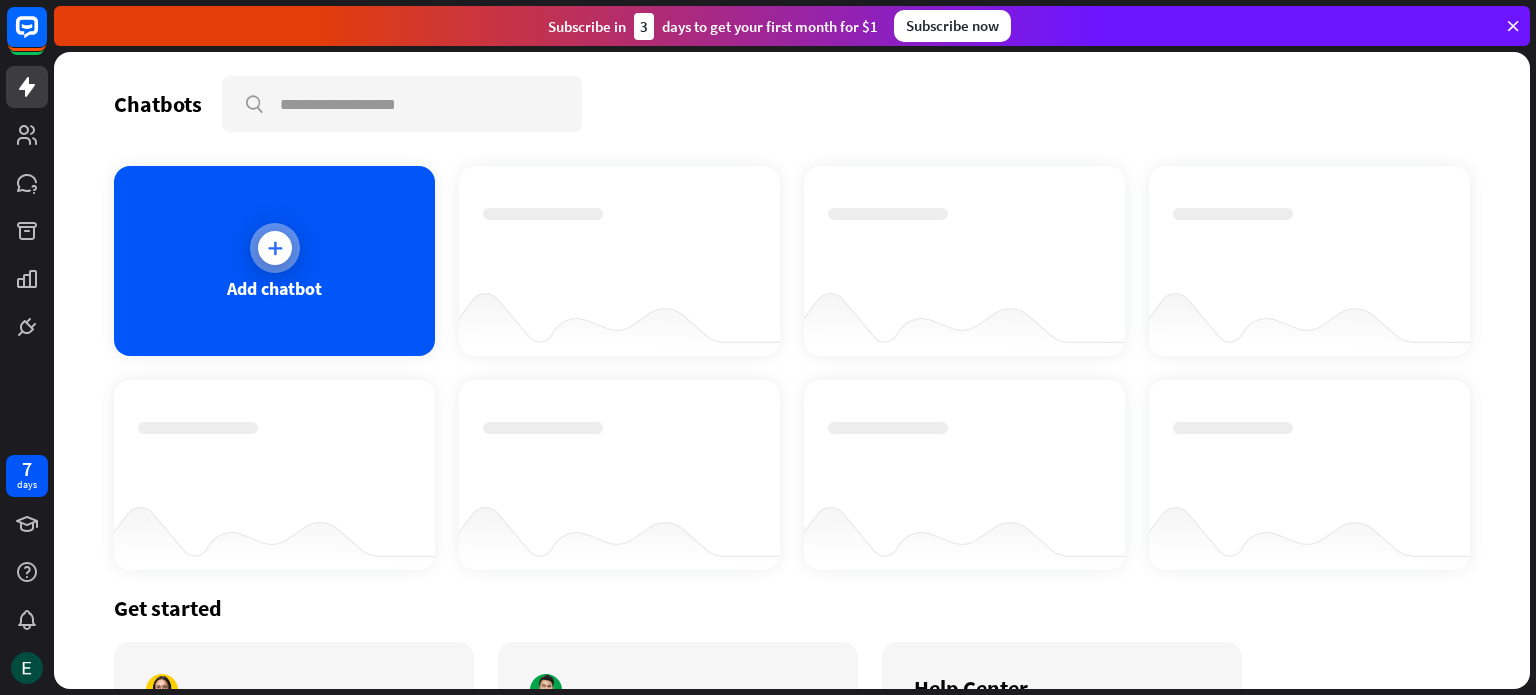 click on "Add chatbot" at bounding box center [274, 288] 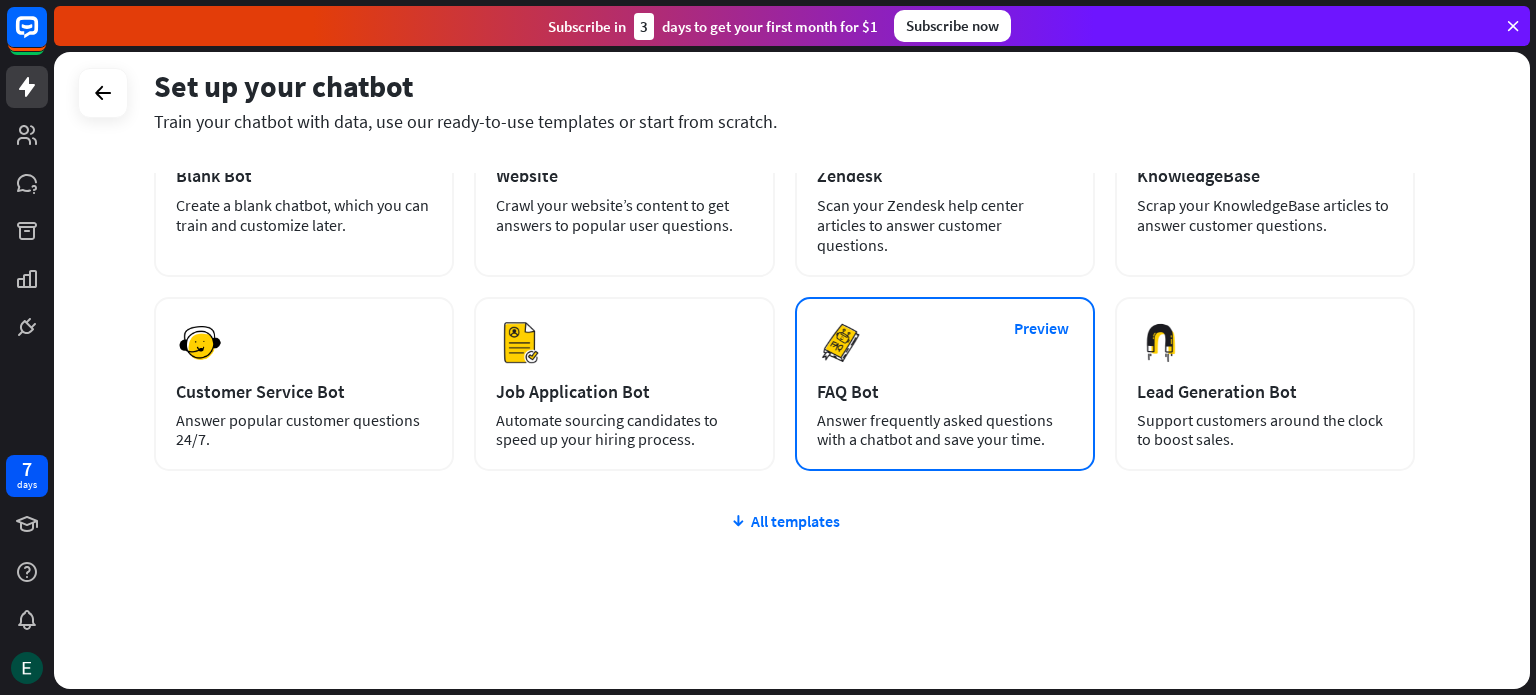 scroll, scrollTop: 0, scrollLeft: 0, axis: both 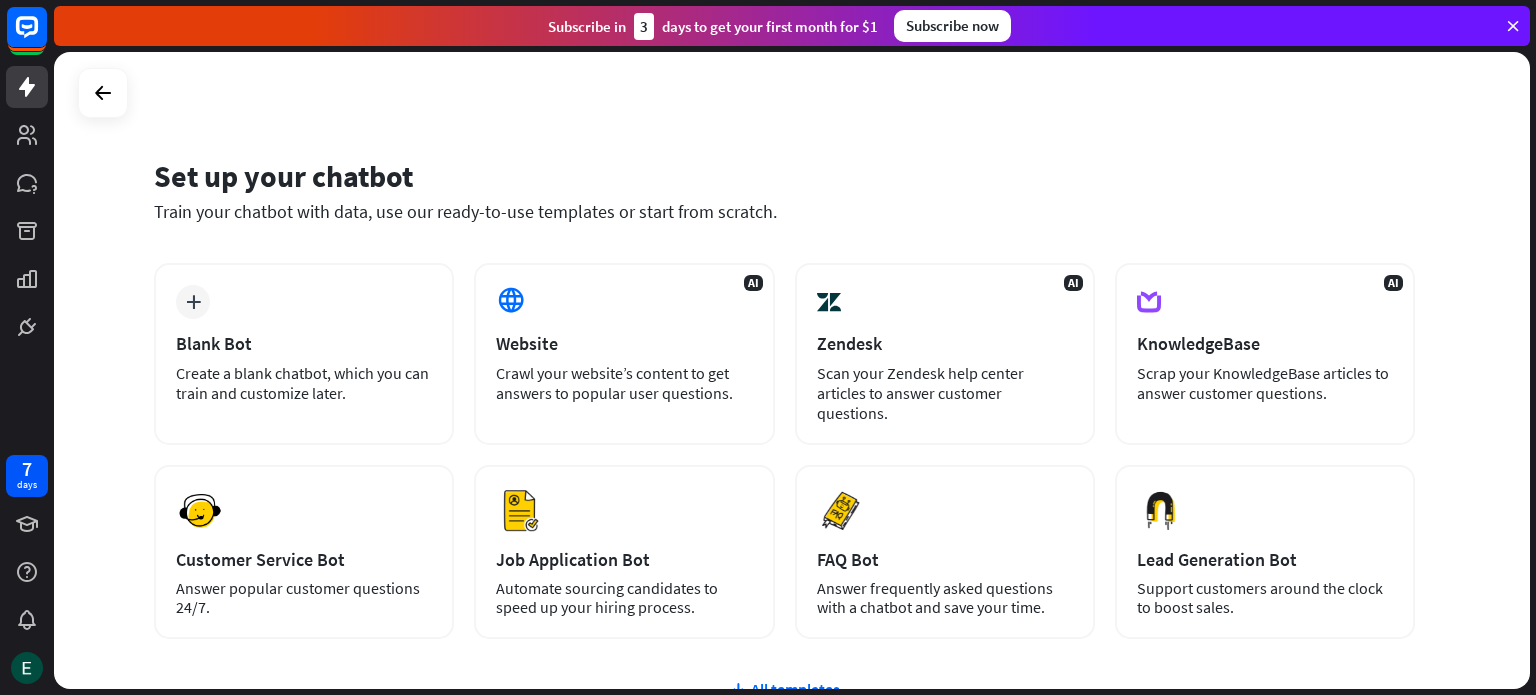 click at bounding box center [1513, 26] 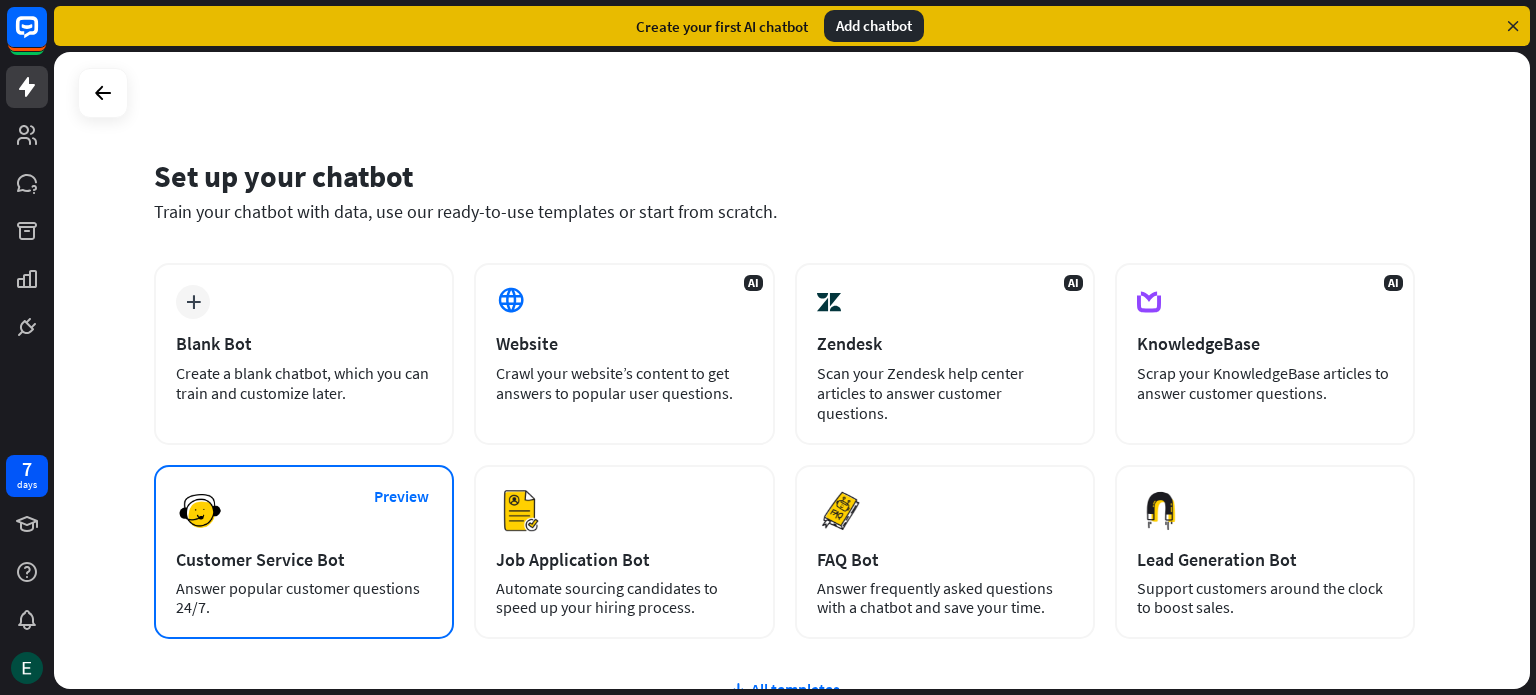 click on "Preview
Customer Service Bot
Answer popular customer questions 24/7." at bounding box center (304, 552) 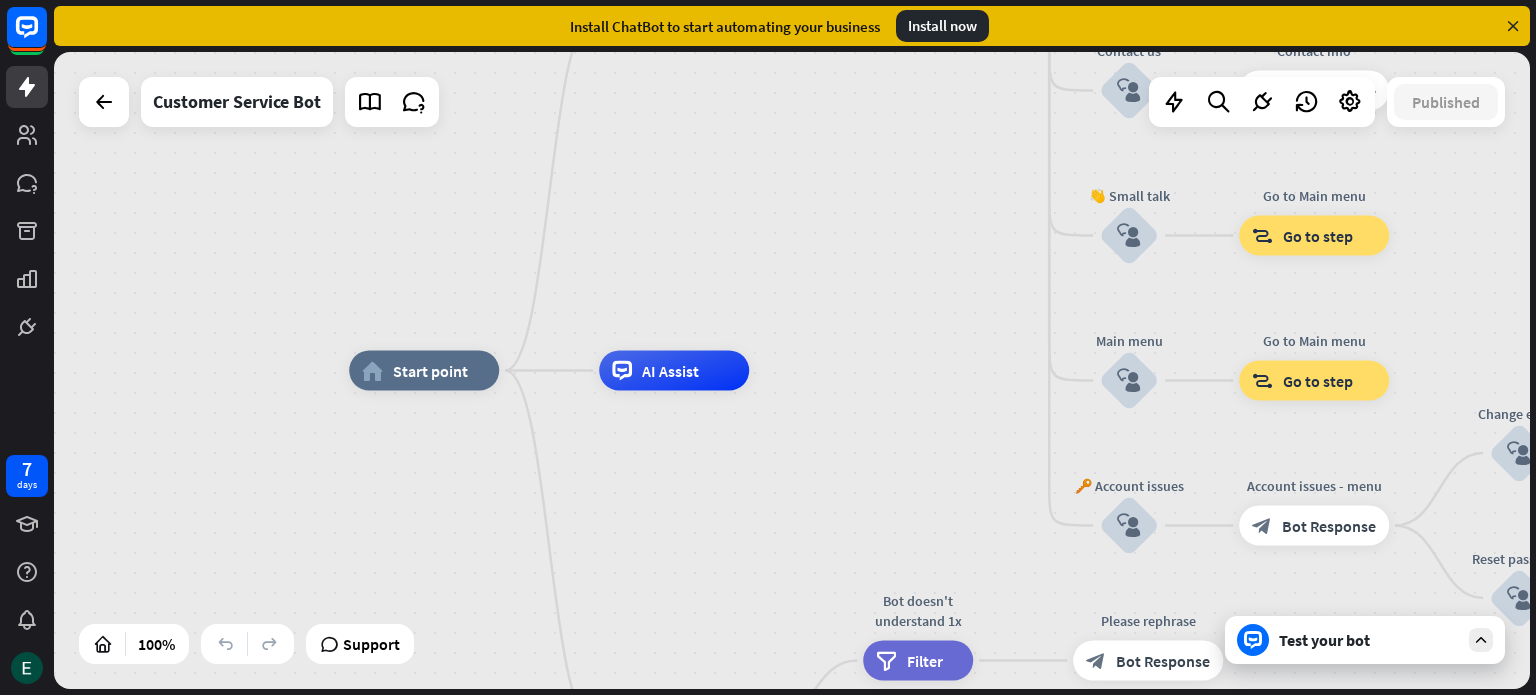 click on "Install now" at bounding box center (942, 26) 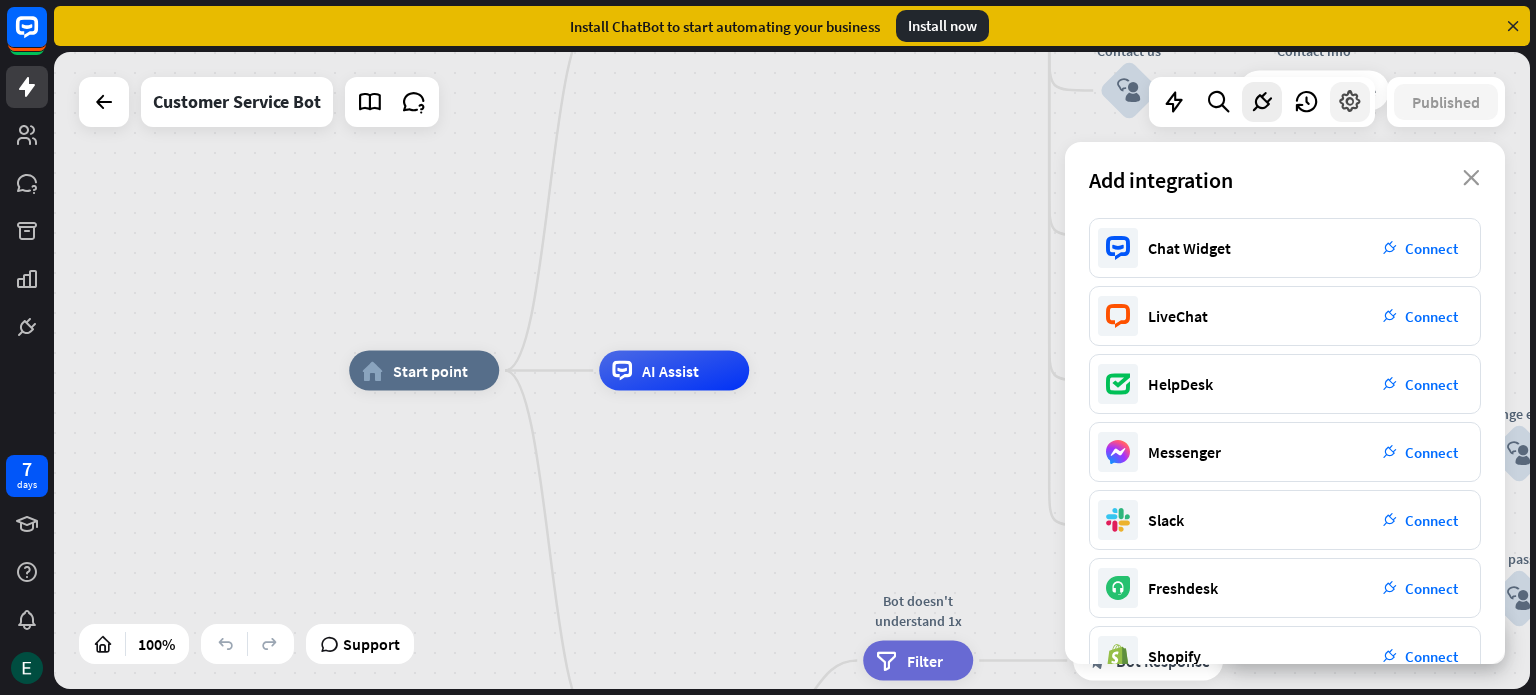 click at bounding box center [1350, 102] 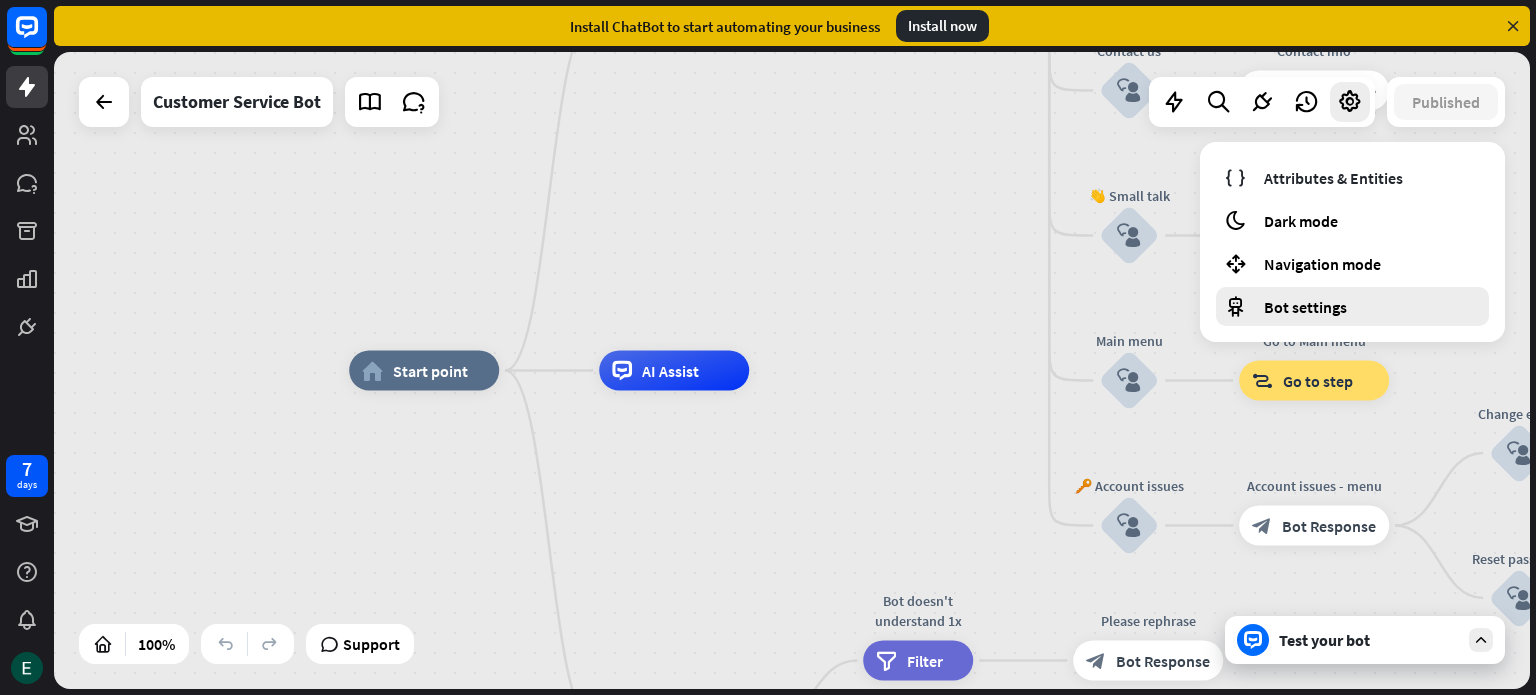 click on "Bot settings" at bounding box center [1305, 307] 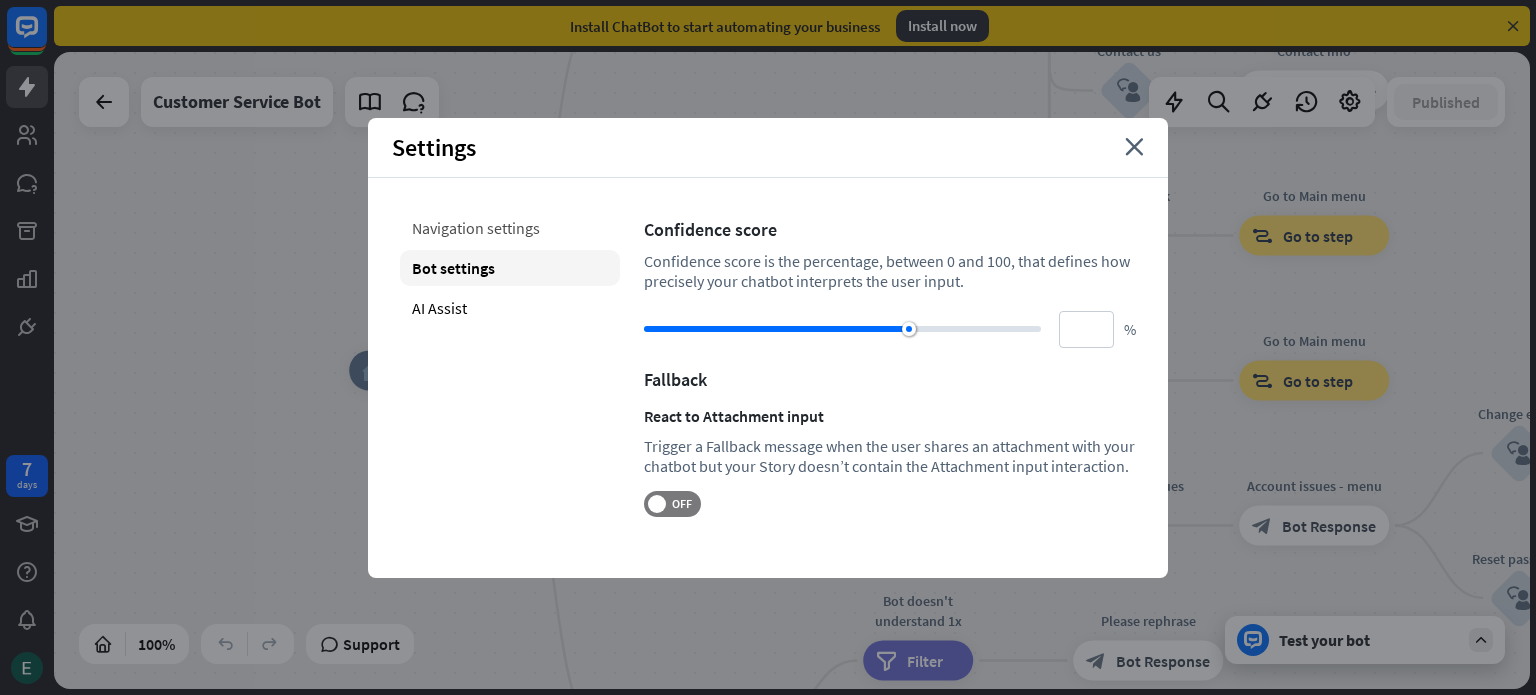 click on "Navigation settings" at bounding box center (510, 228) 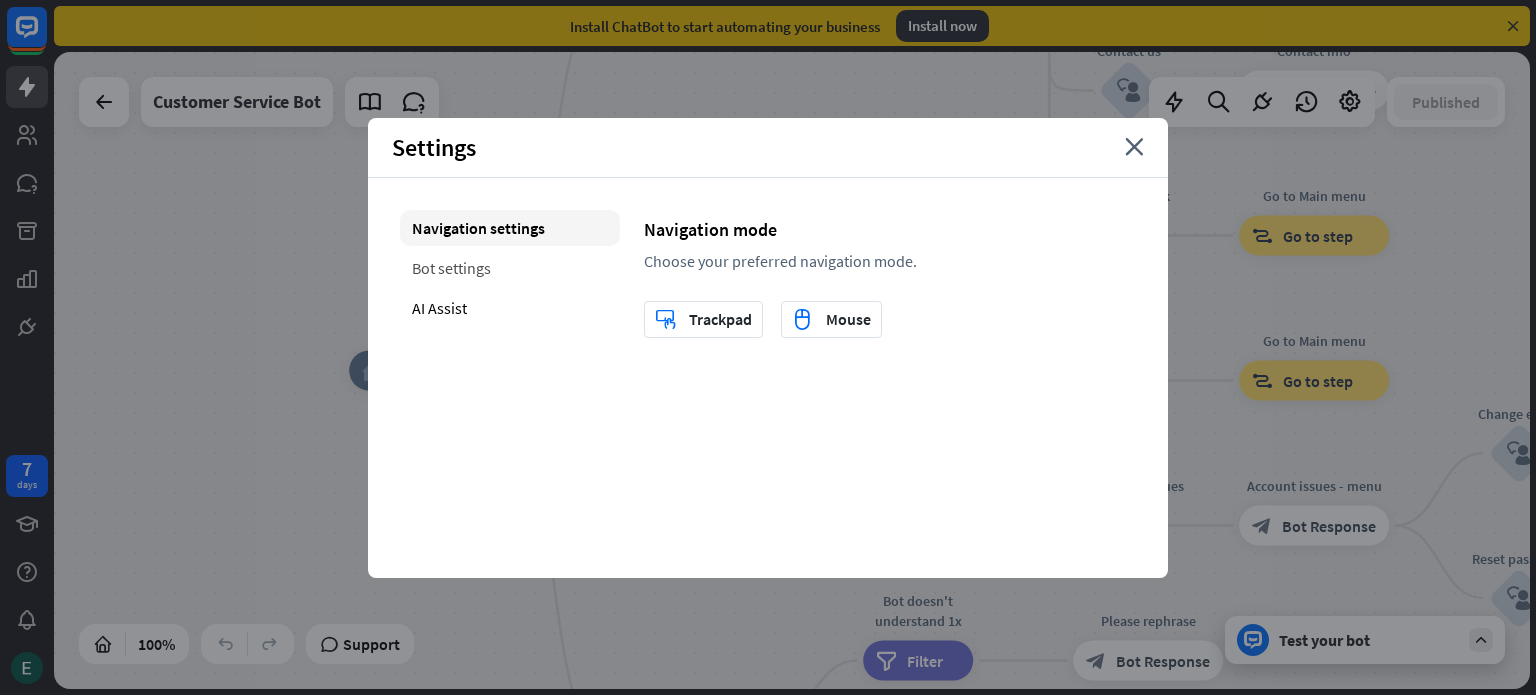 click on "Bot settings" at bounding box center (510, 268) 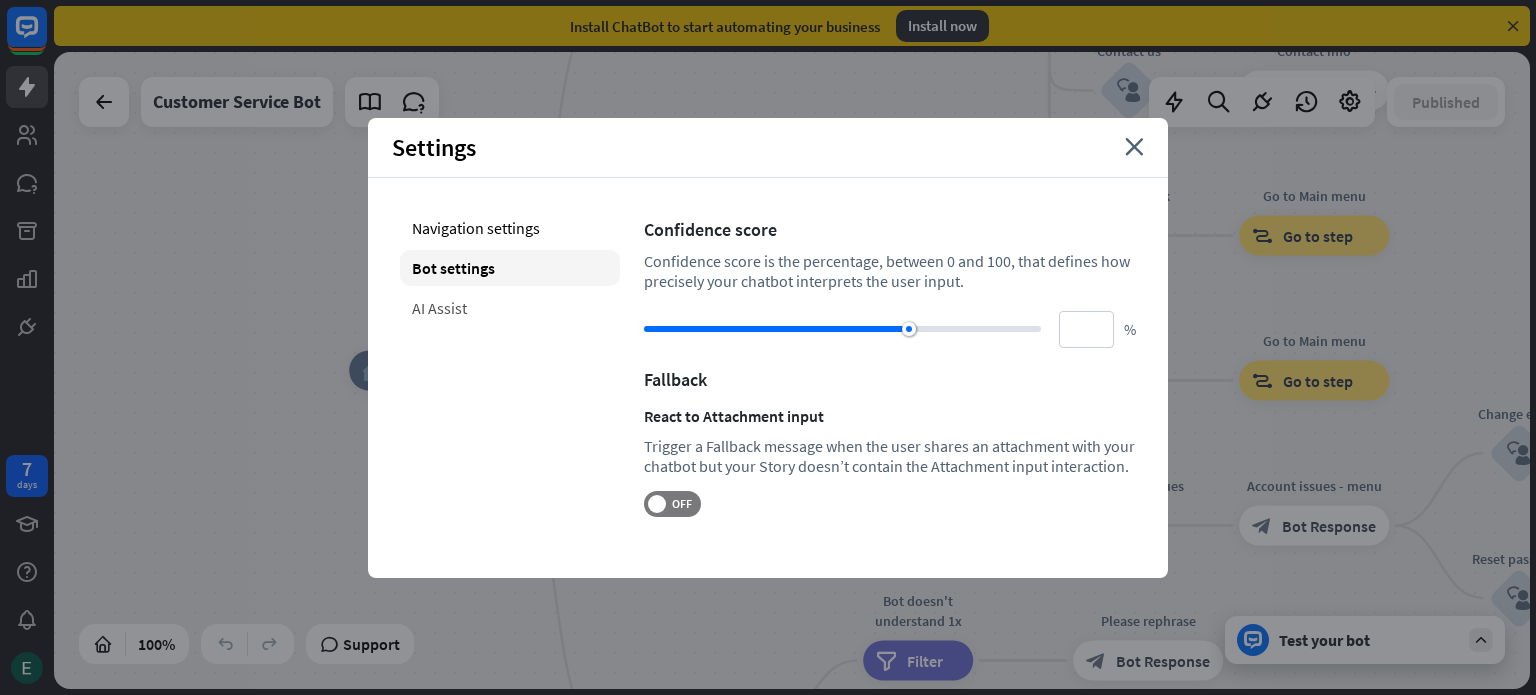 click on "AI Assist" at bounding box center (510, 308) 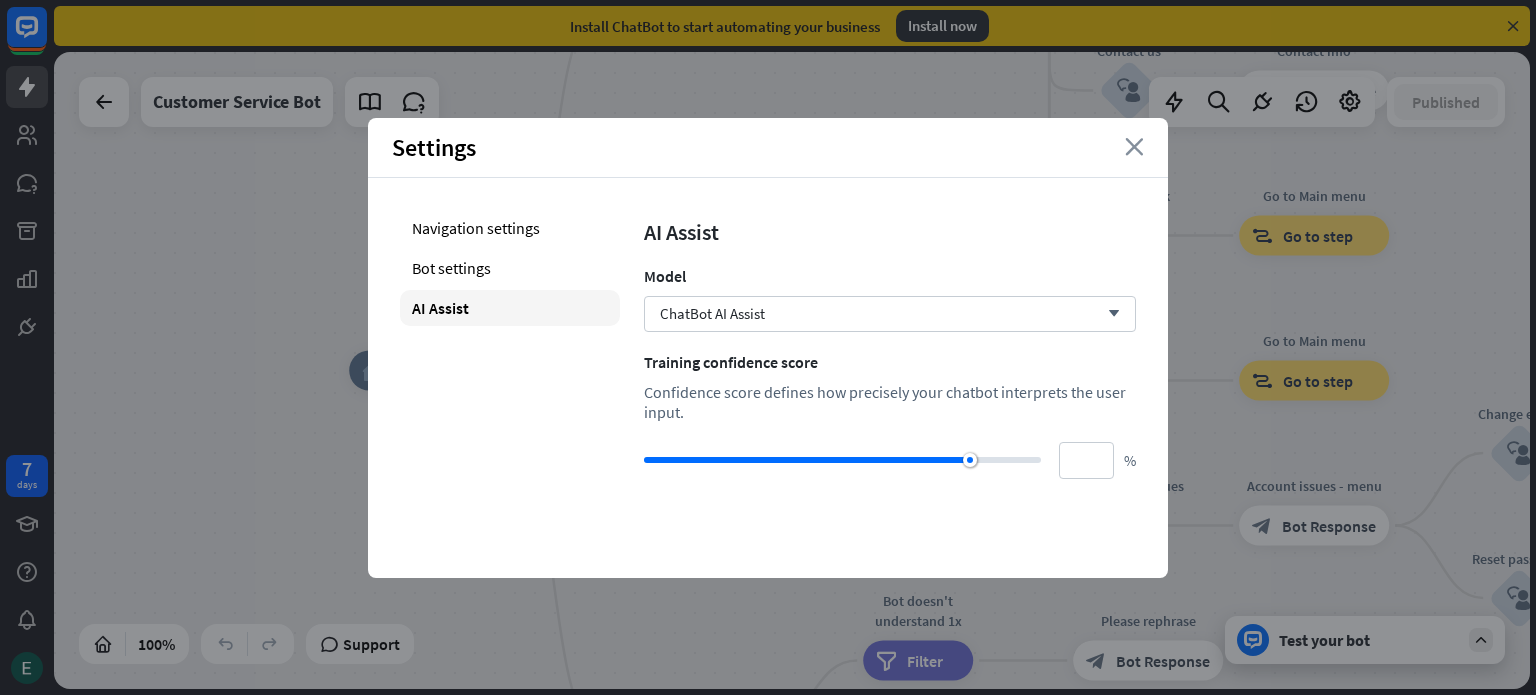 click on "close" at bounding box center [1134, 147] 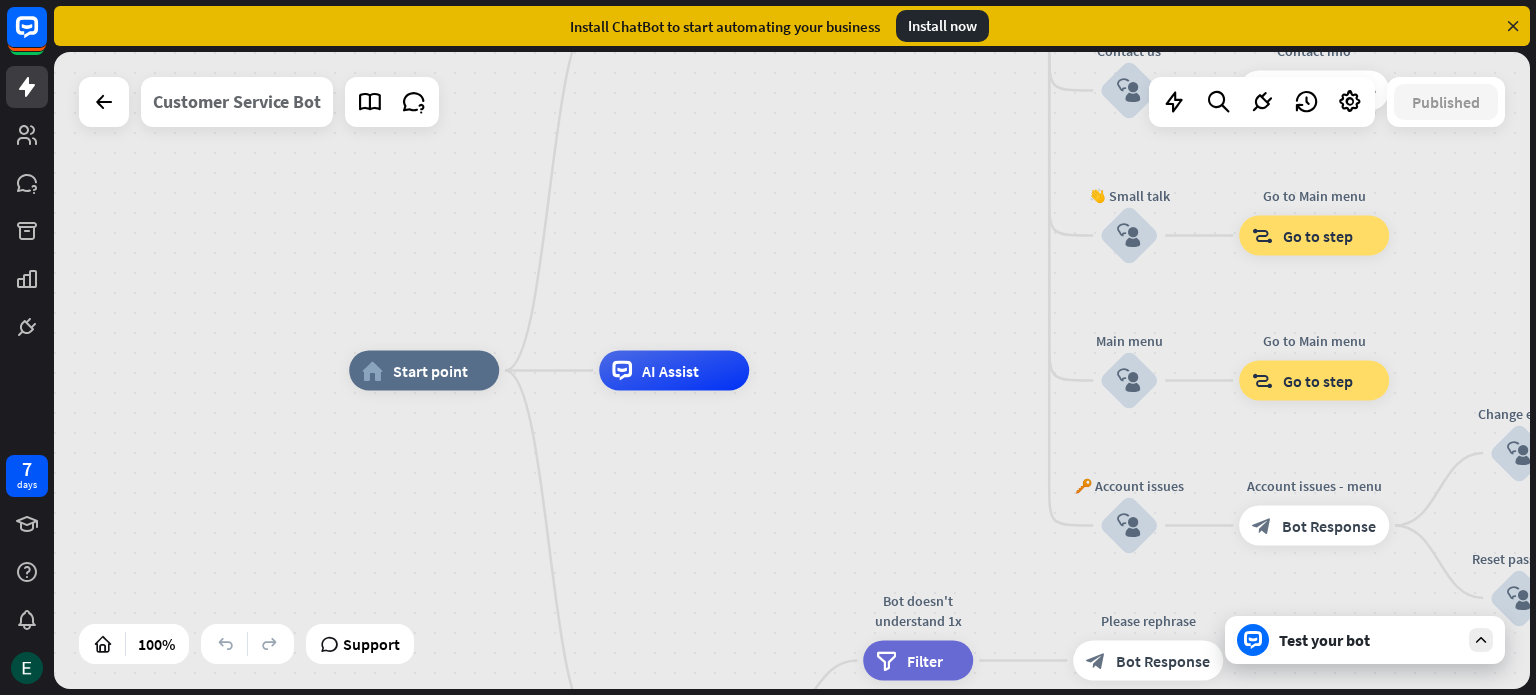 click on "Customer Service Bot" at bounding box center [237, 102] 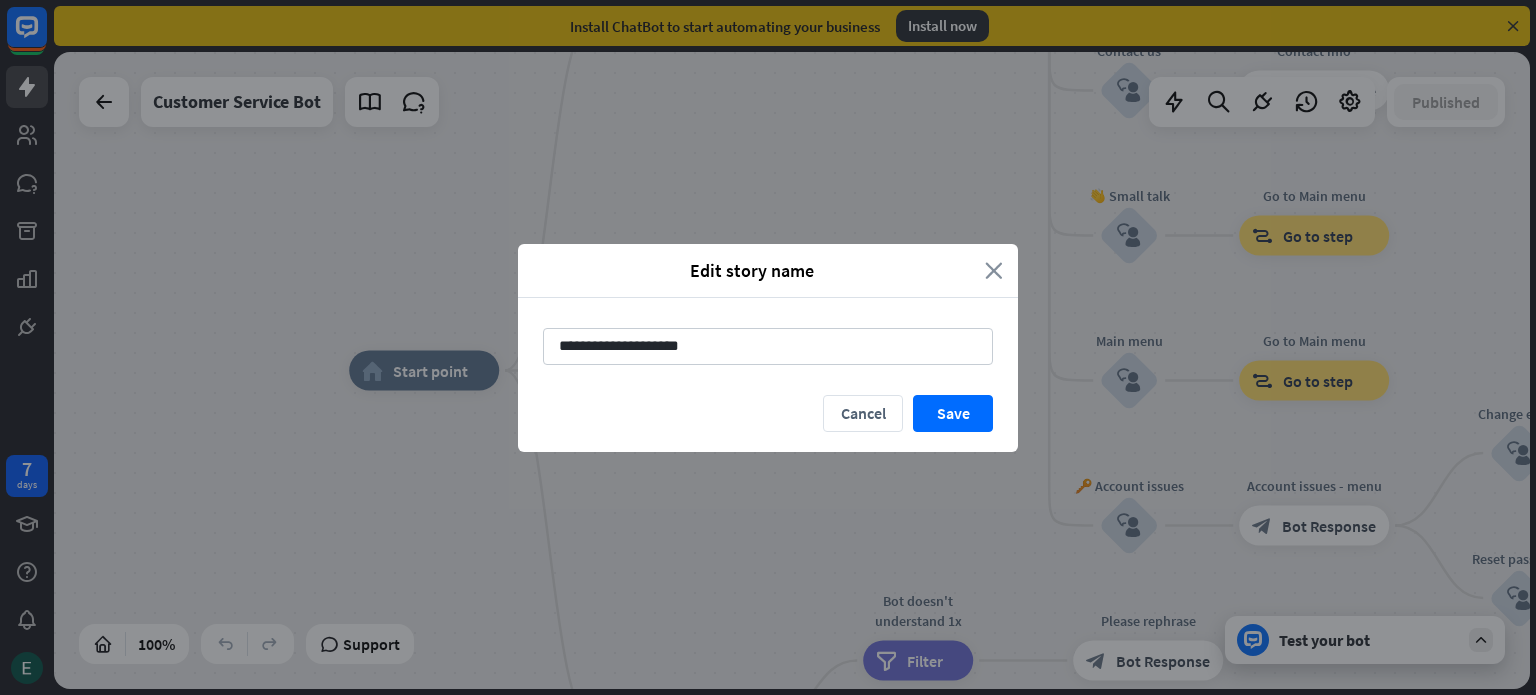 click on "close" at bounding box center (994, 270) 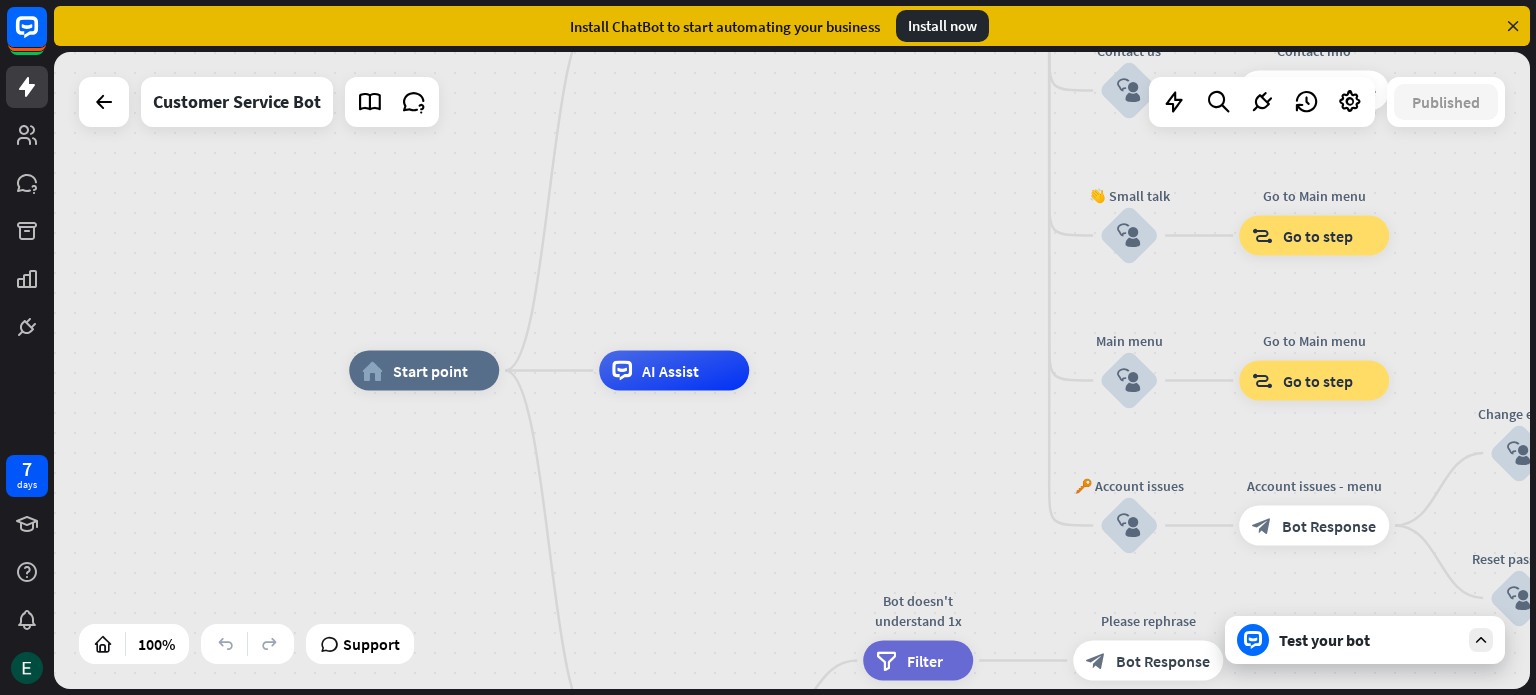 click on "Install now" at bounding box center (942, 26) 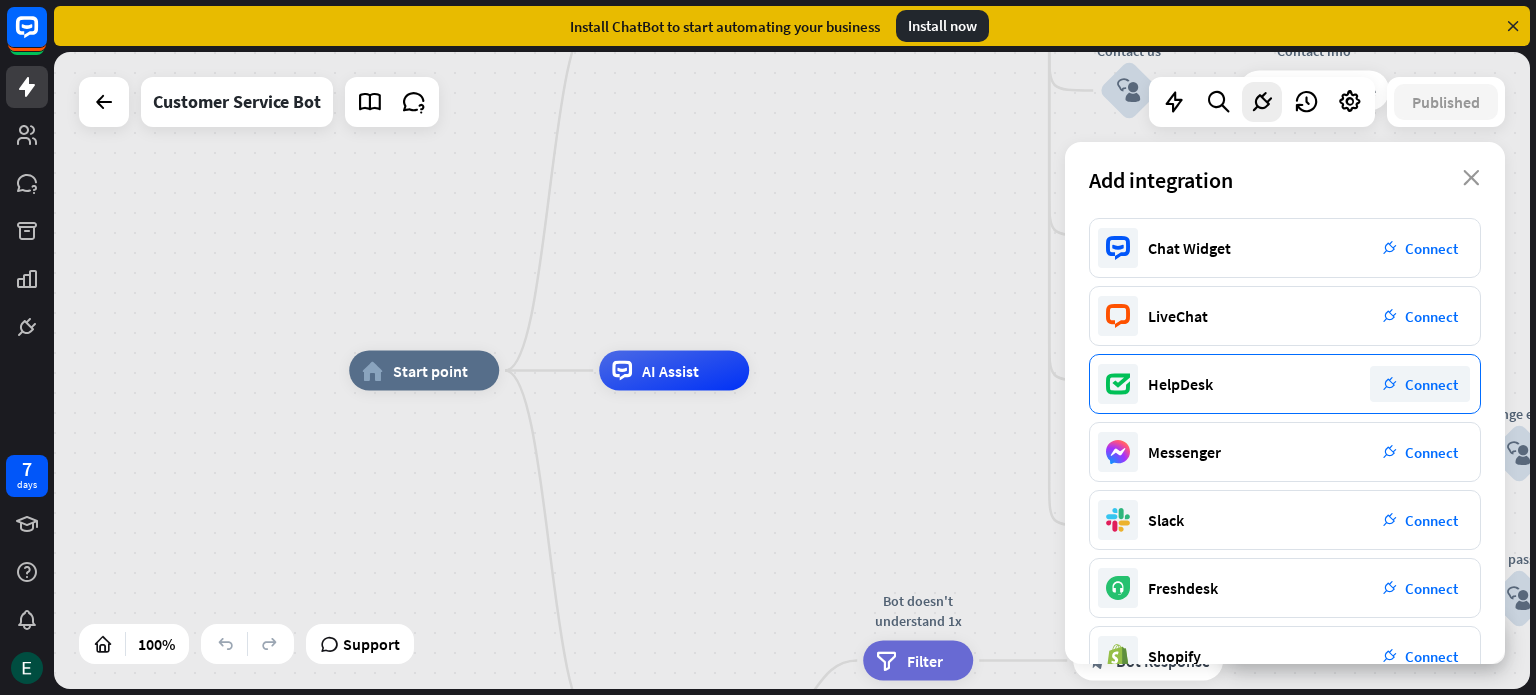 click on "HelpDesk   plug_integration   Connect" at bounding box center [1285, 384] 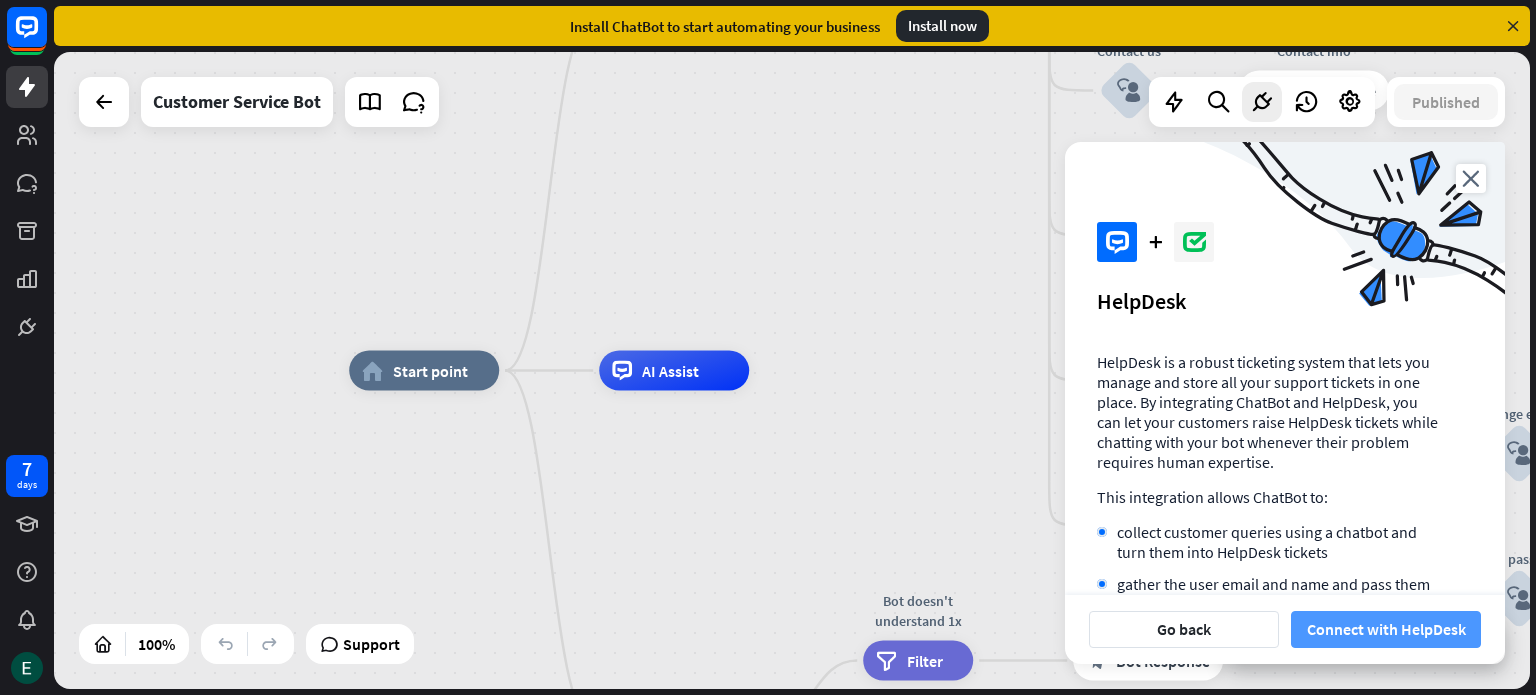 click on "Connect with HelpDesk" at bounding box center [1386, 629] 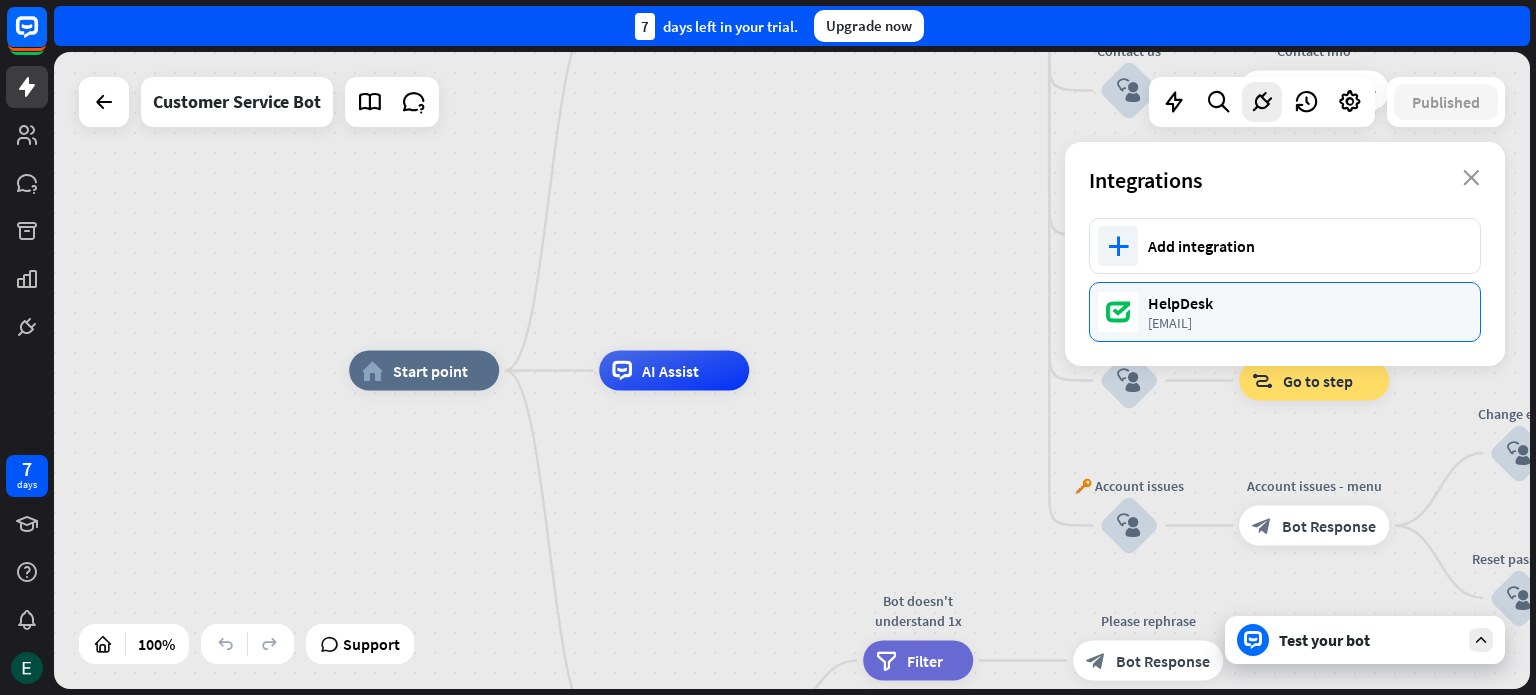 click on "[EMAIL]" at bounding box center (1304, 323) 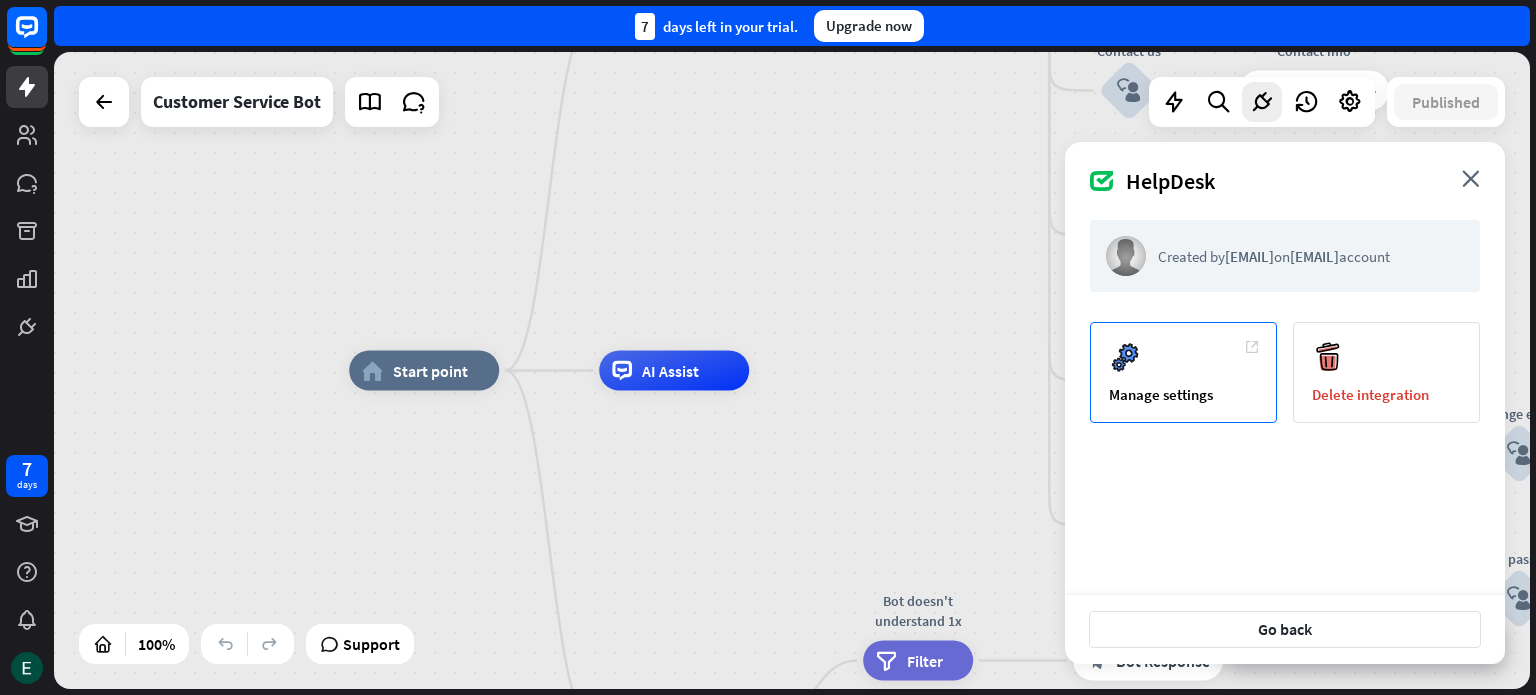 click on "Manage settings" at bounding box center (1183, 372) 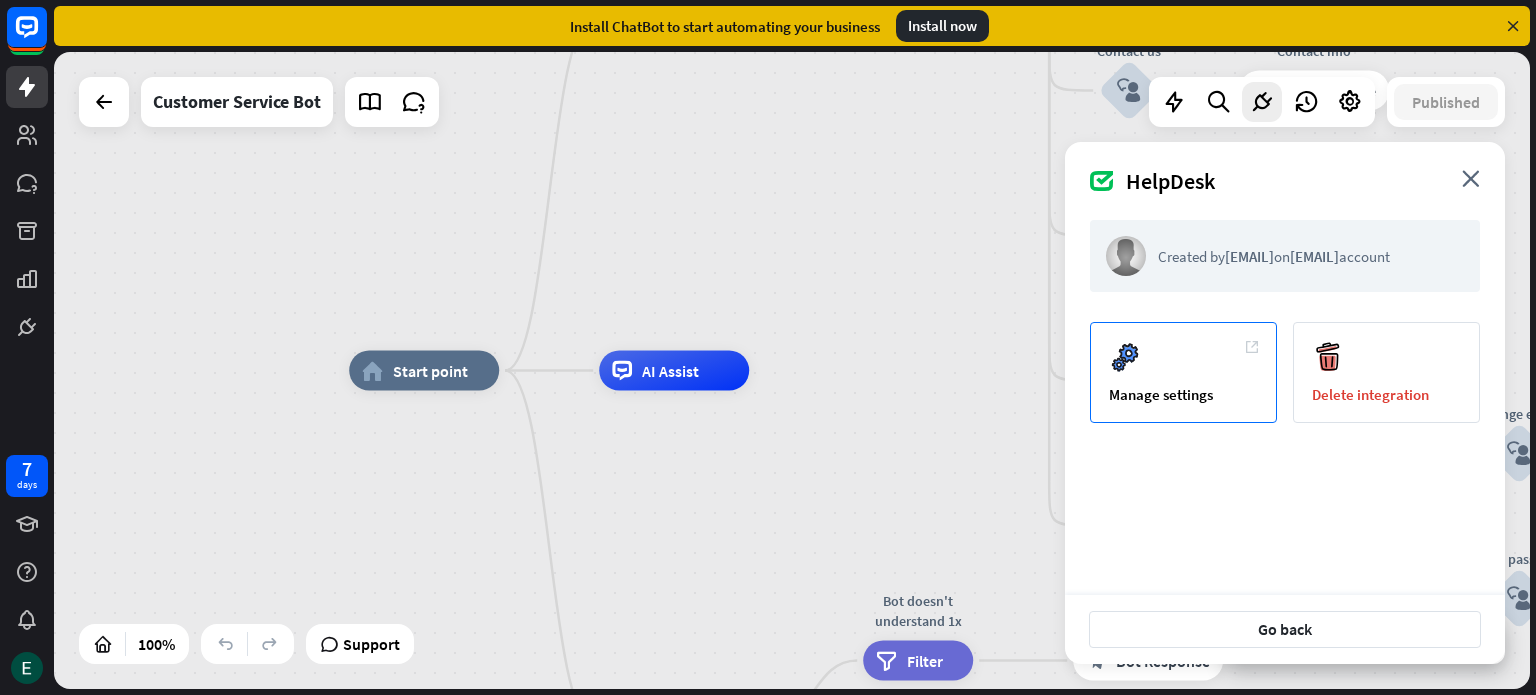 click on "Manage settings" at bounding box center (1183, 372) 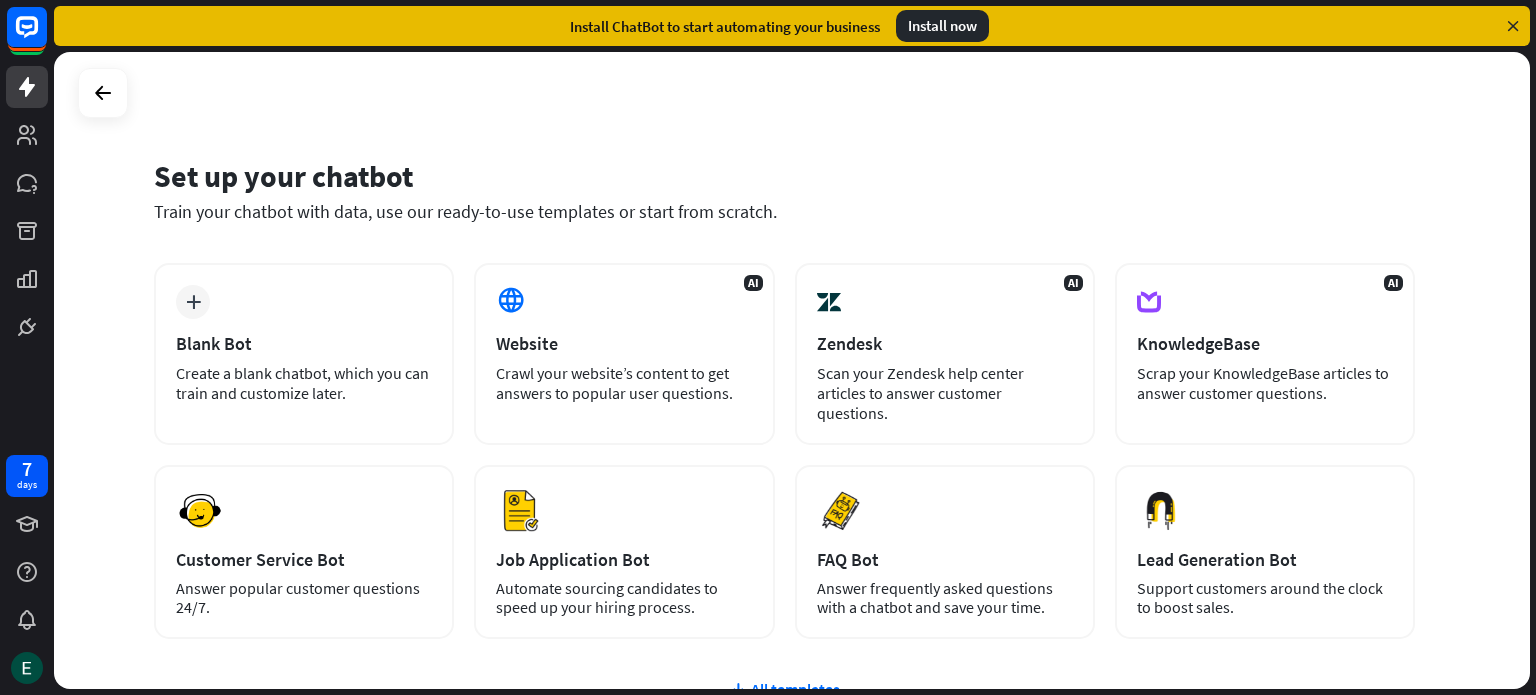 scroll, scrollTop: 0, scrollLeft: 0, axis: both 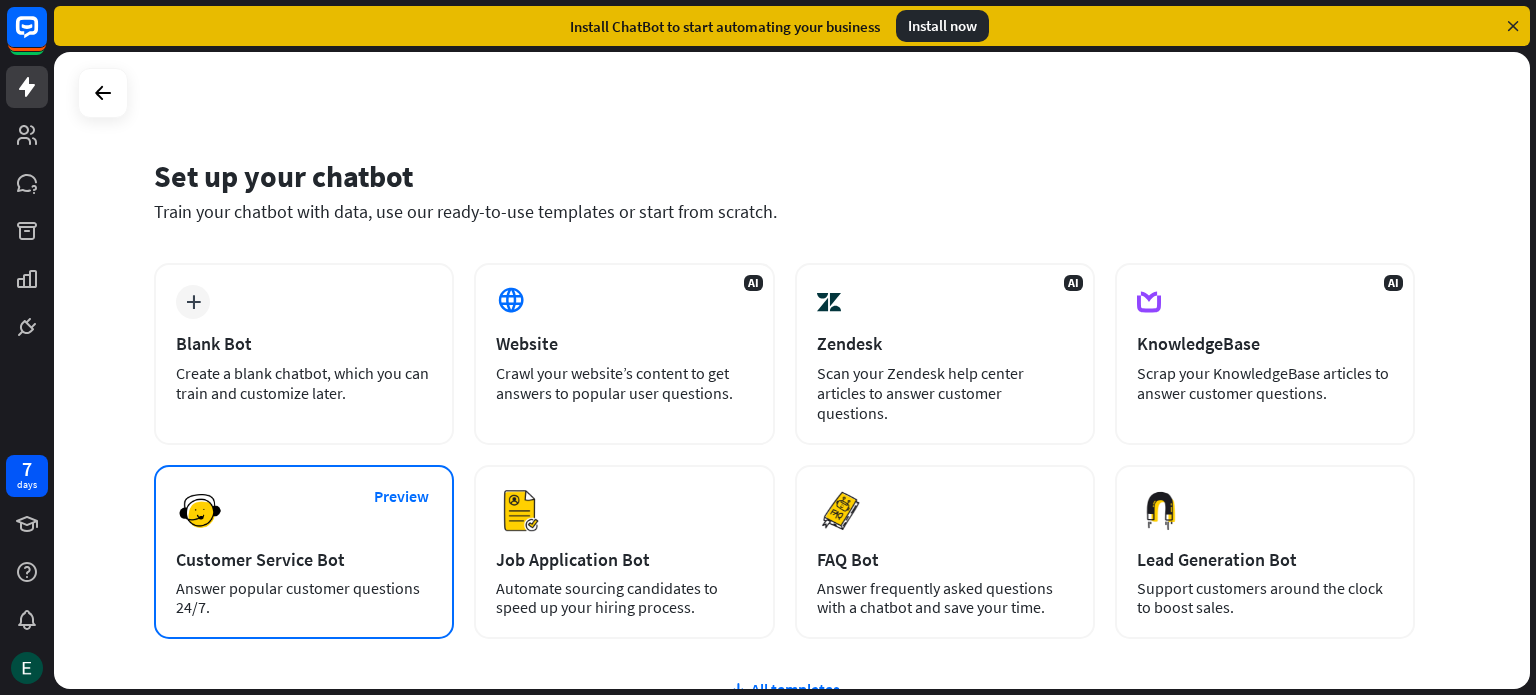 click on "Preview
Customer Service Bot
Answer popular customer questions 24/7." at bounding box center [304, 552] 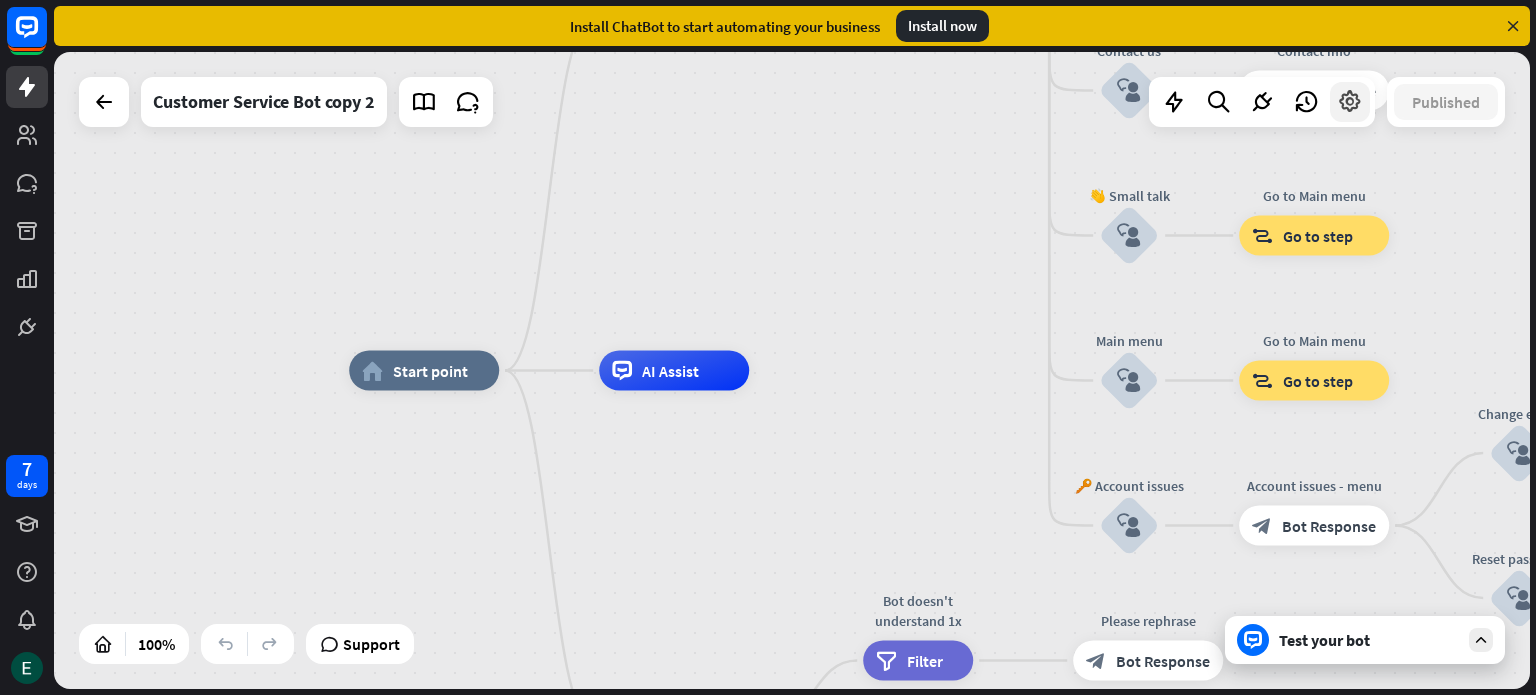 click at bounding box center [1350, 102] 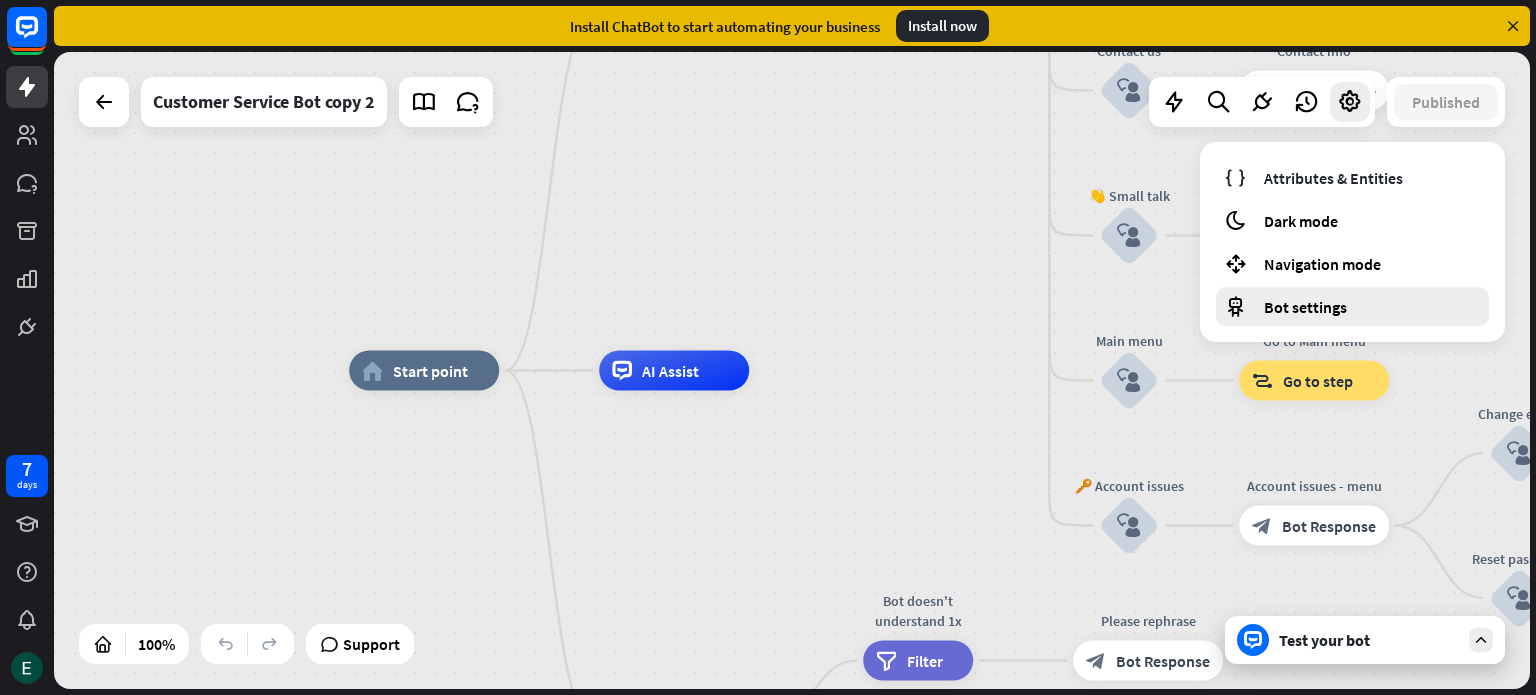 click on "Bot settings" at bounding box center [1352, 306] 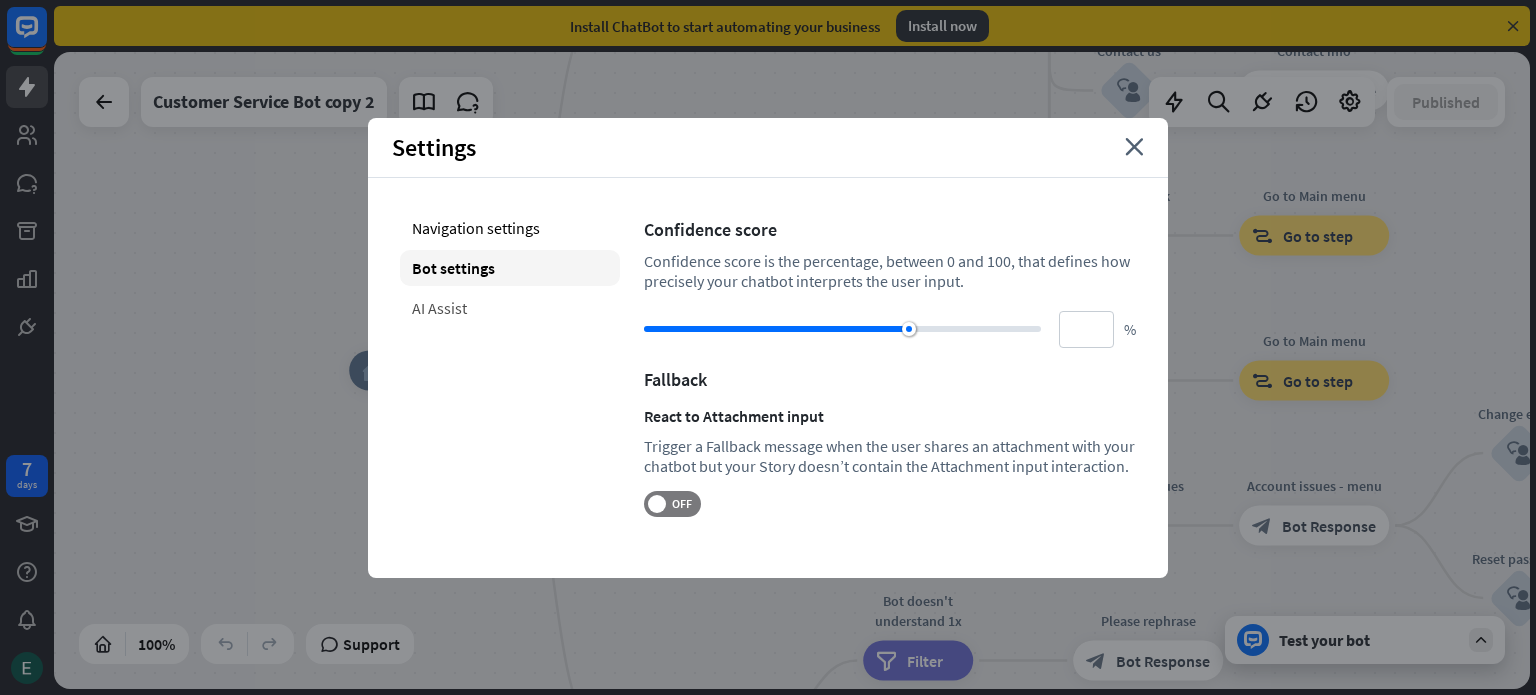 click on "AI Assist" at bounding box center [510, 308] 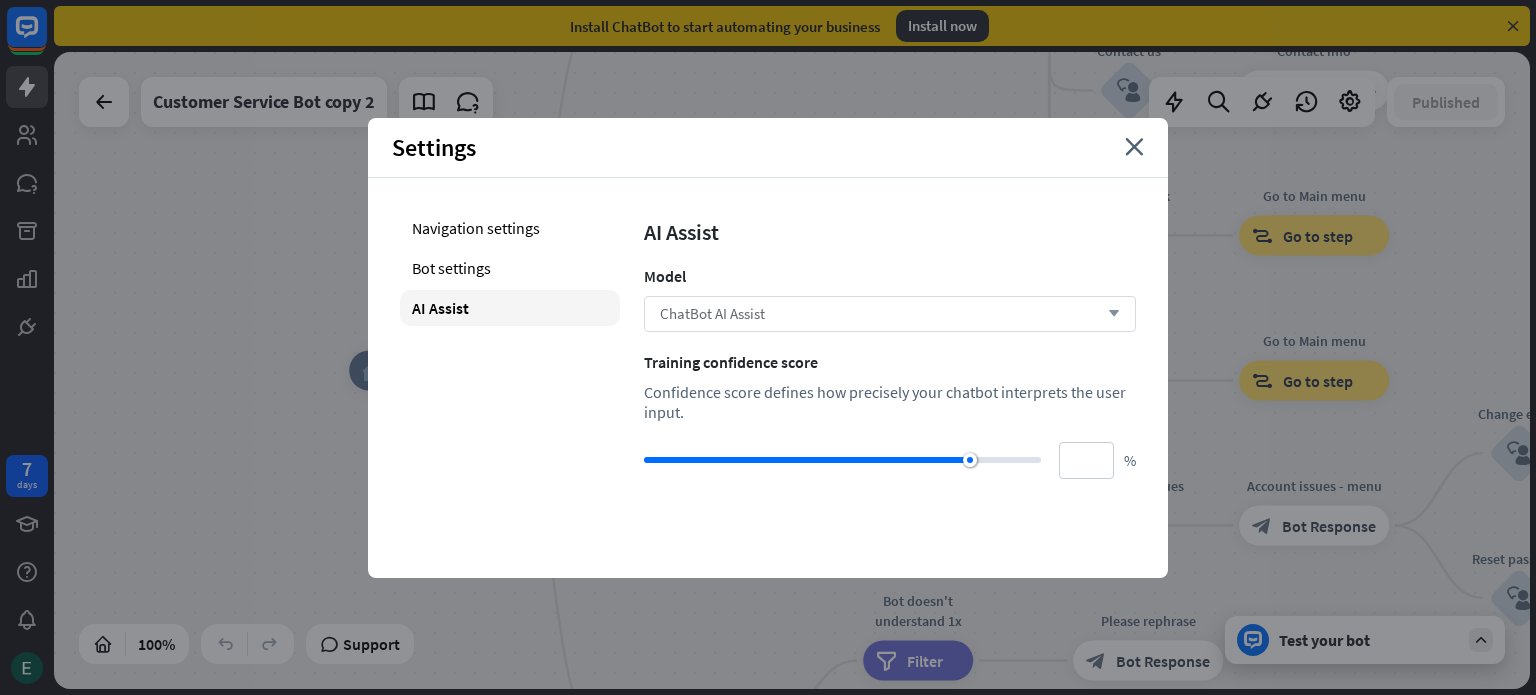 click on "ChatBot AI Assist
arrow_down" at bounding box center (890, 314) 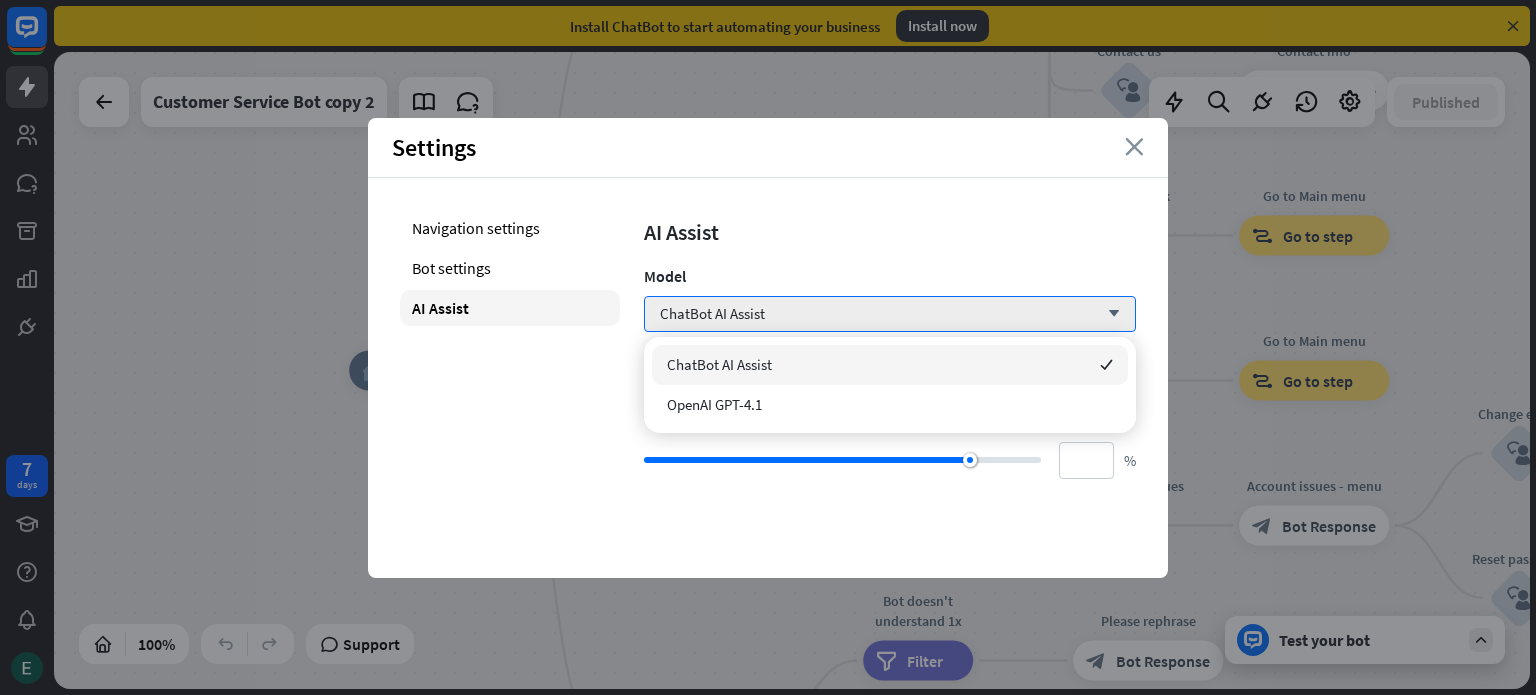 click on "close" at bounding box center [1134, 147] 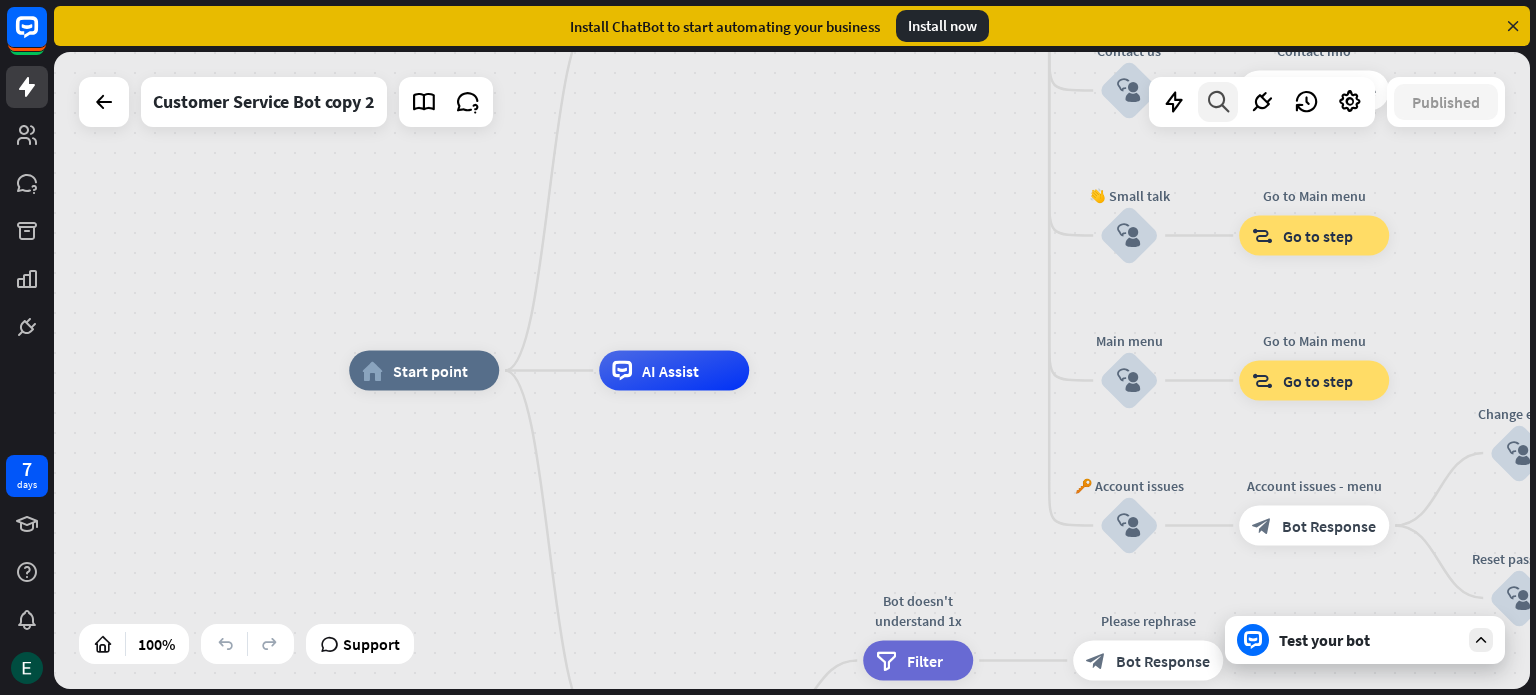 click at bounding box center [1218, 102] 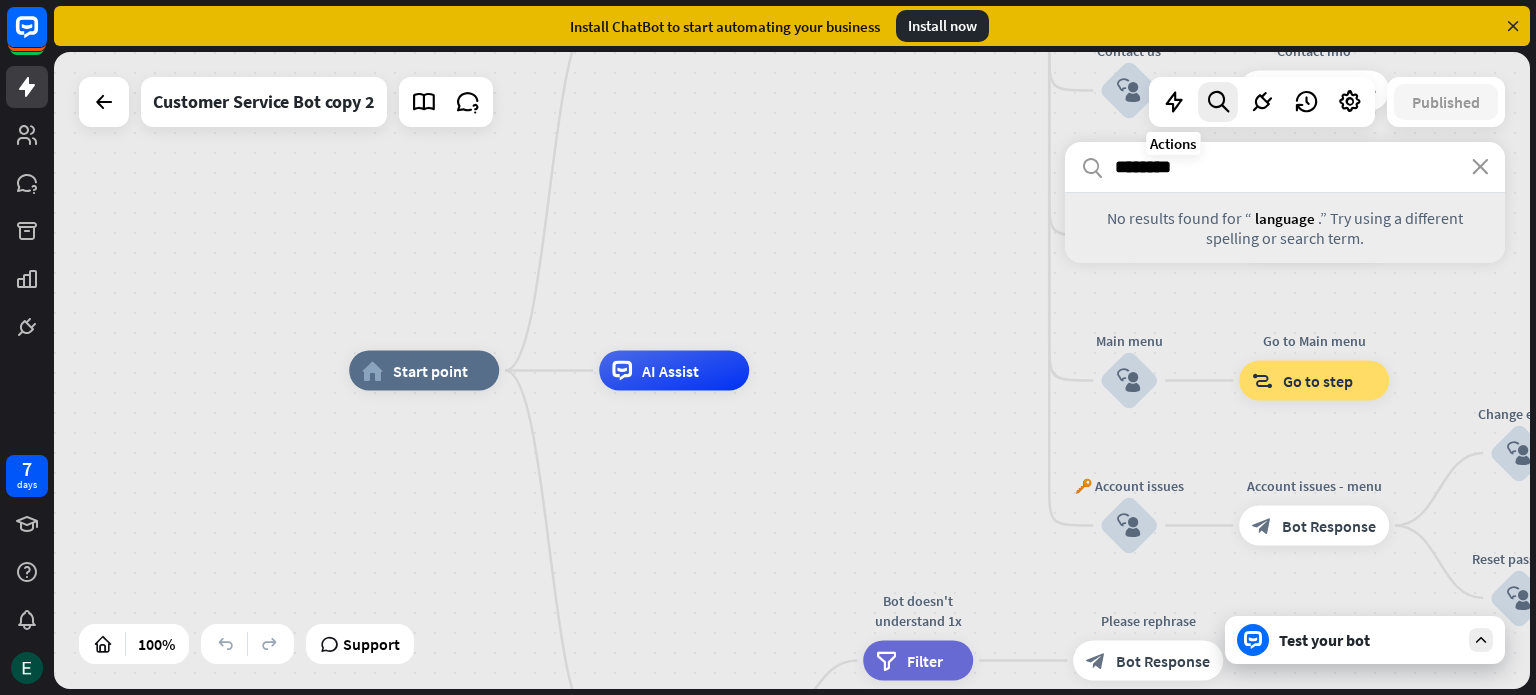drag, startPoint x: 1203, startPoint y: 187, endPoint x: 959, endPoint y: -45, distance: 336.68976 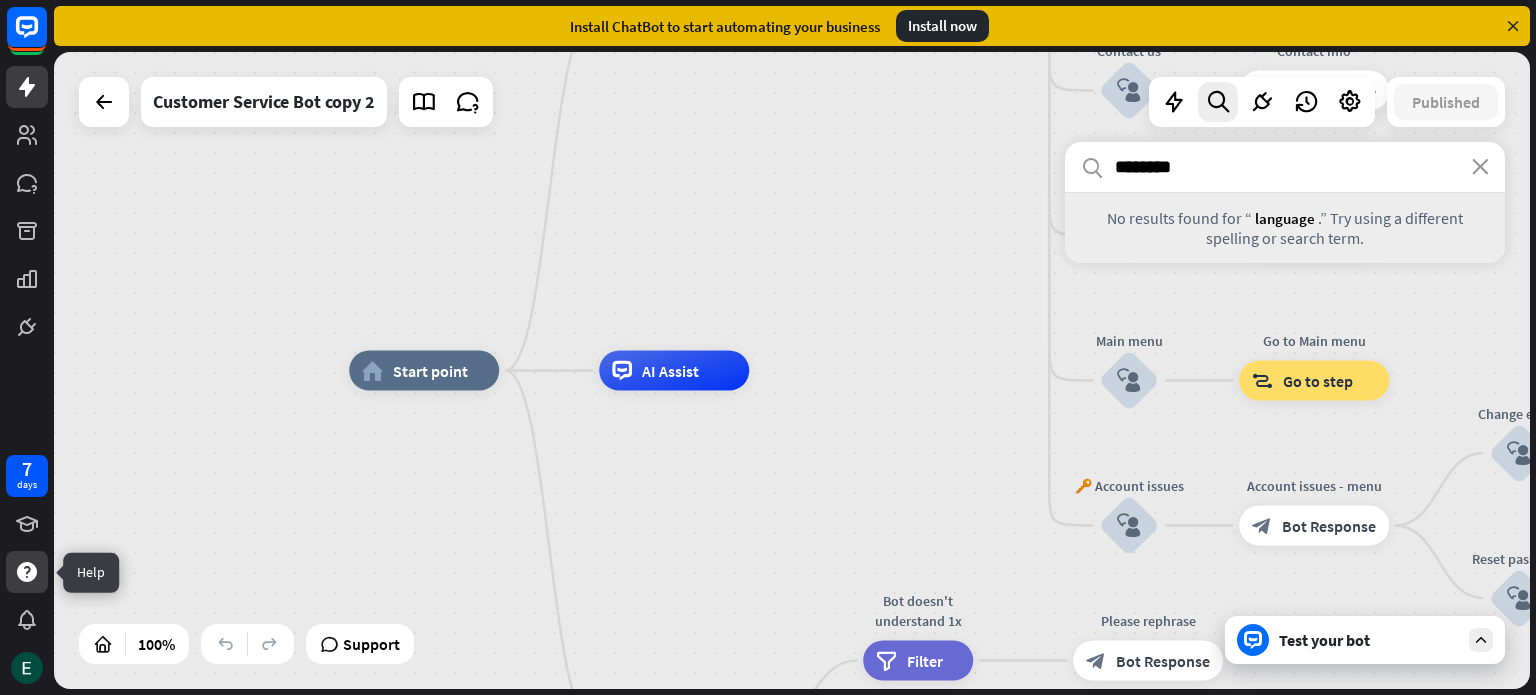 type on "********" 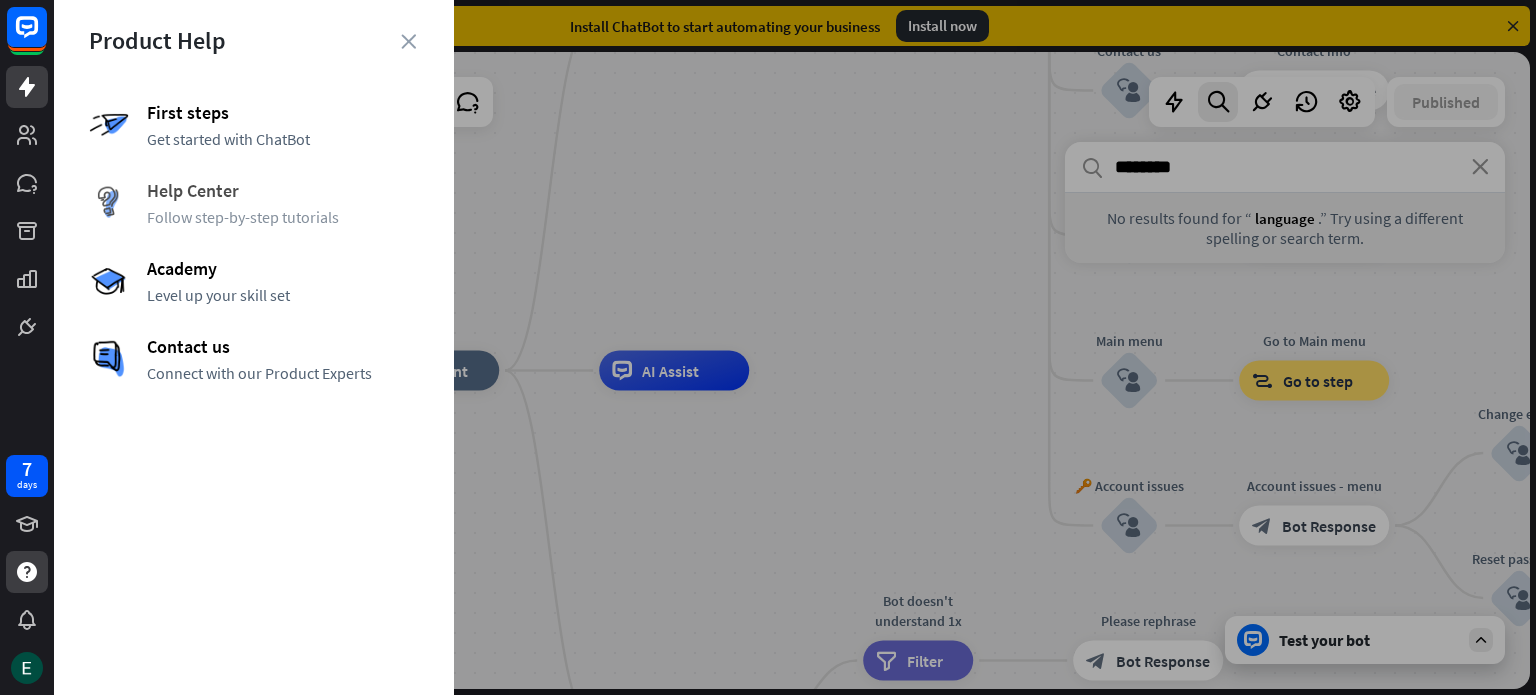 click on "Help Center" at bounding box center (283, 190) 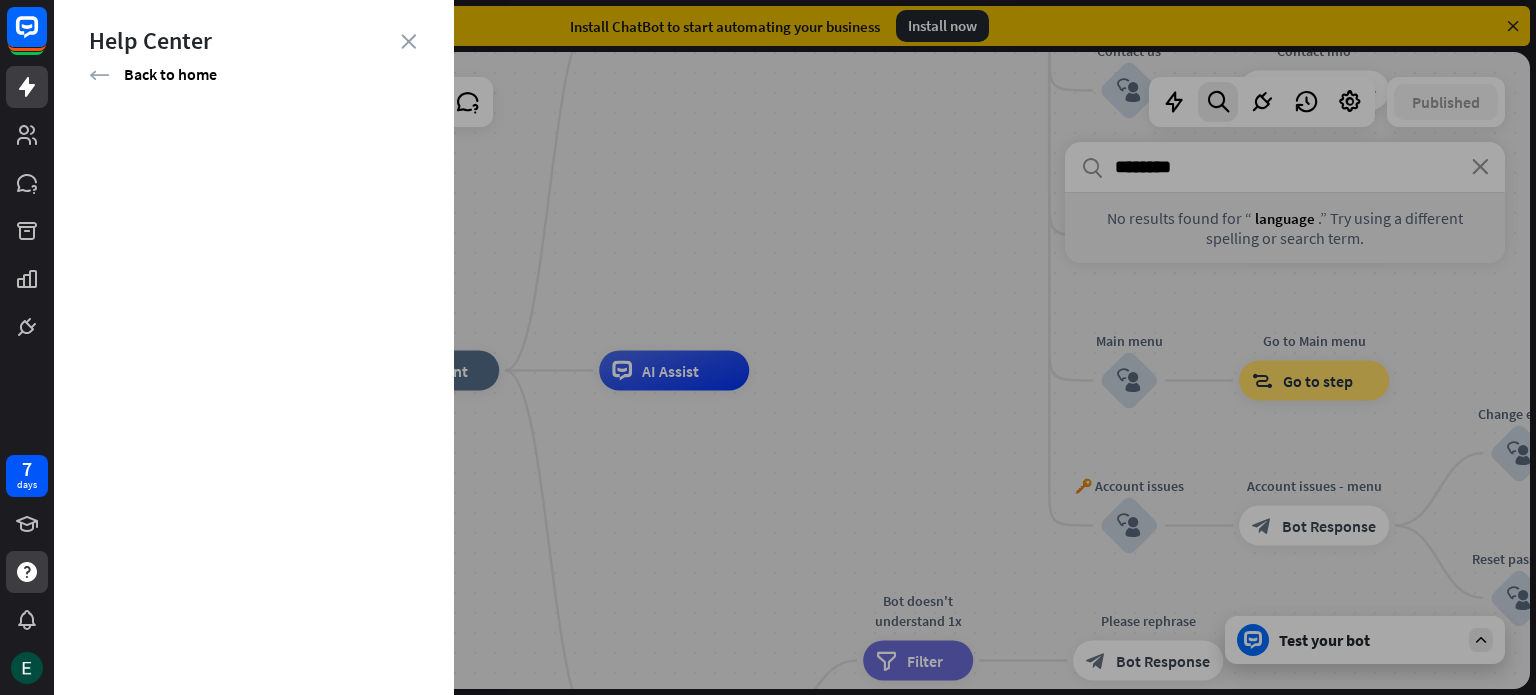 click at bounding box center [795, 347] 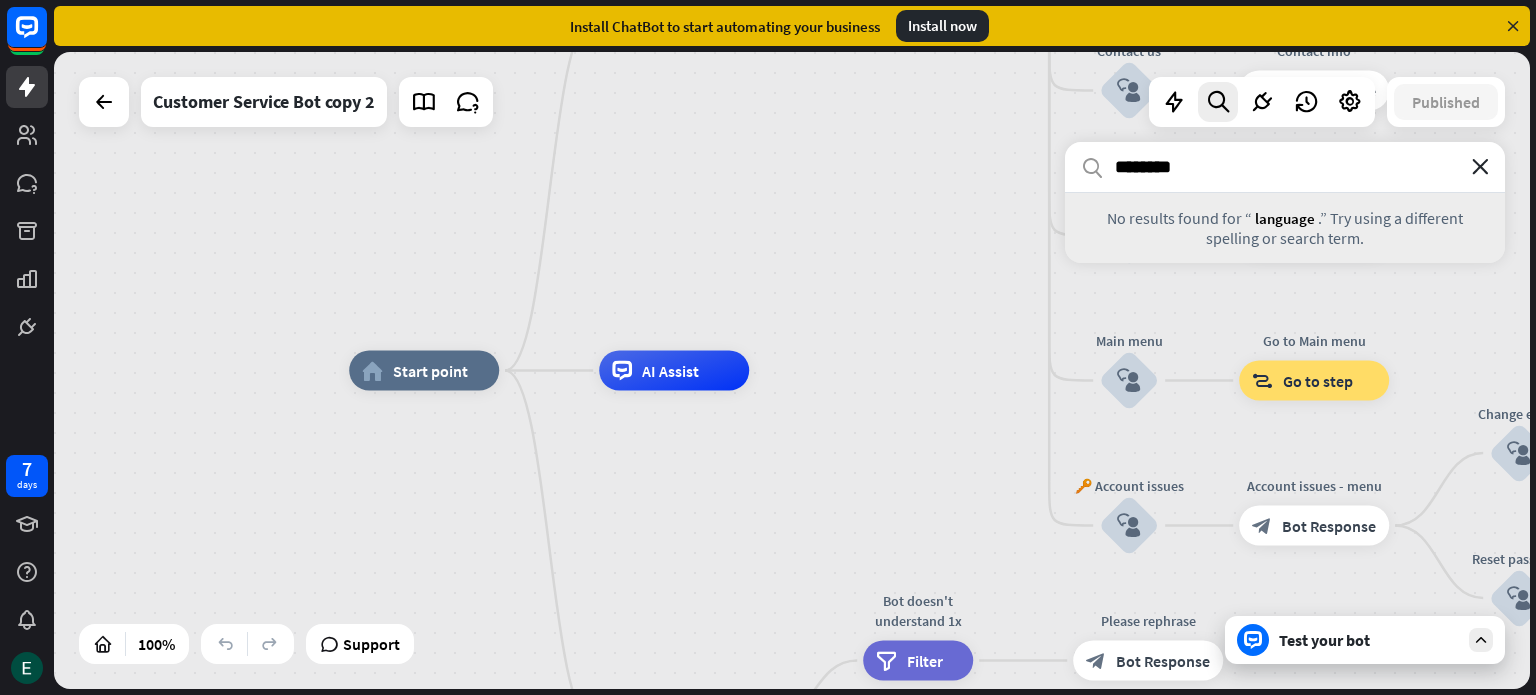 click on "close" at bounding box center [1480, 167] 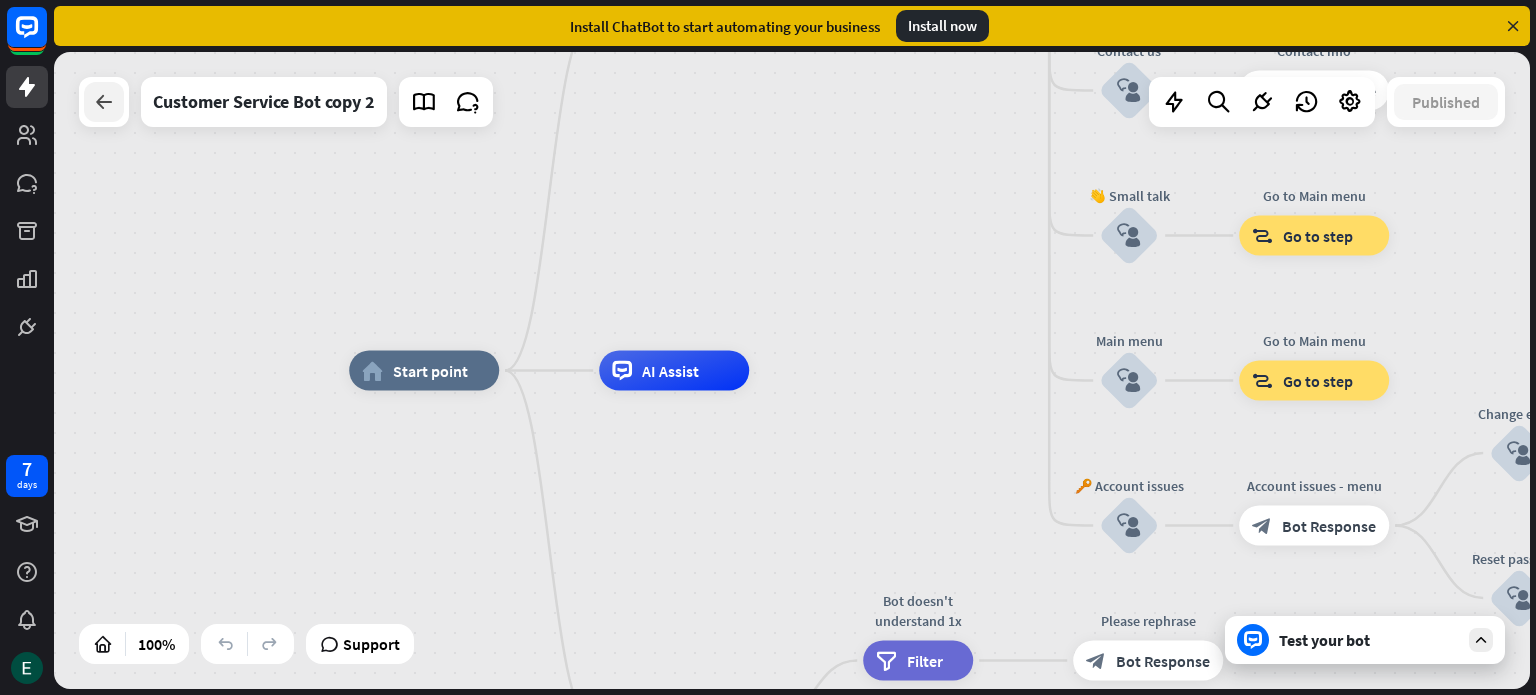 click at bounding box center [104, 102] 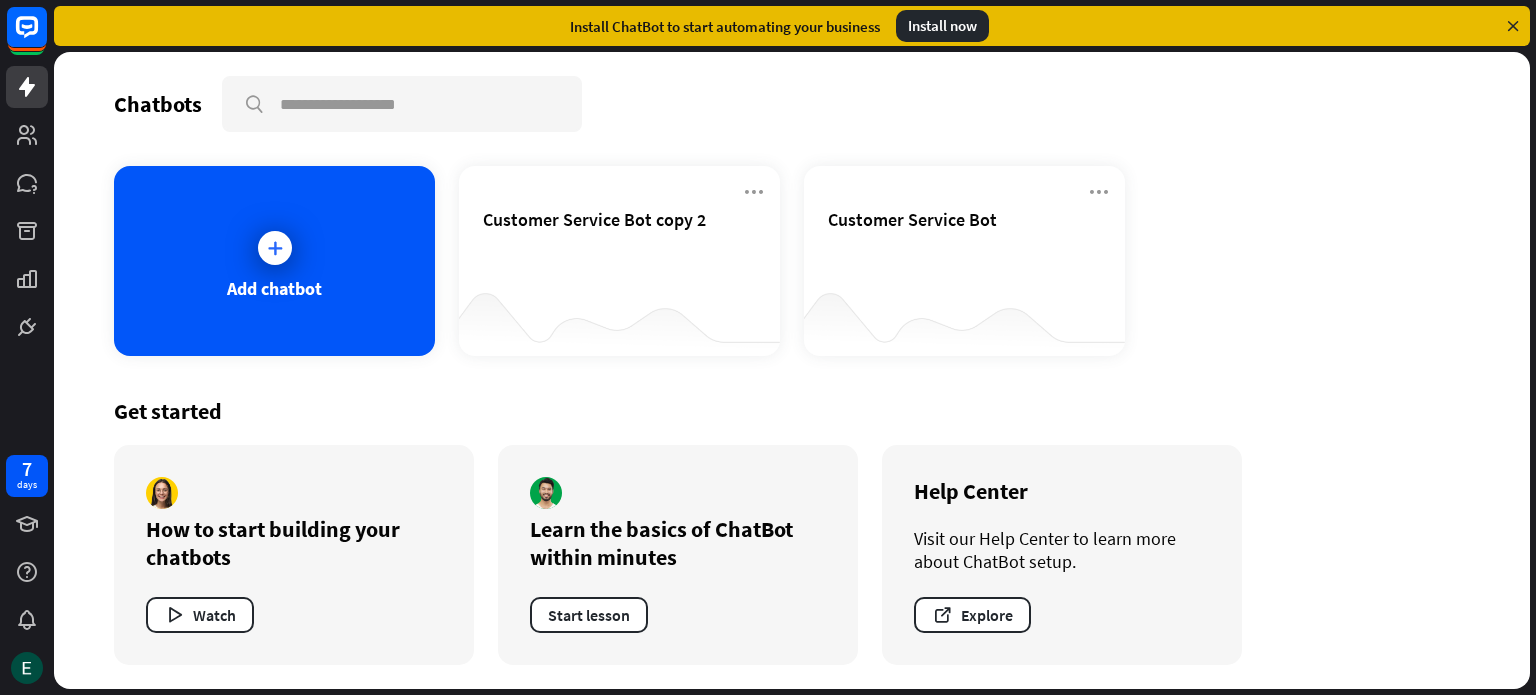 click on "Chatbots   search         Add chatbot
Customer Service Bot copy 2
Customer Service Bot
Get started
How to start building your chatbots
Watch
Learn the basics of ChatBot within minutes
Start lesson
Help Center
Visit our Help Center to learn more about ChatBot
setup.
Explore" at bounding box center (792, 370) 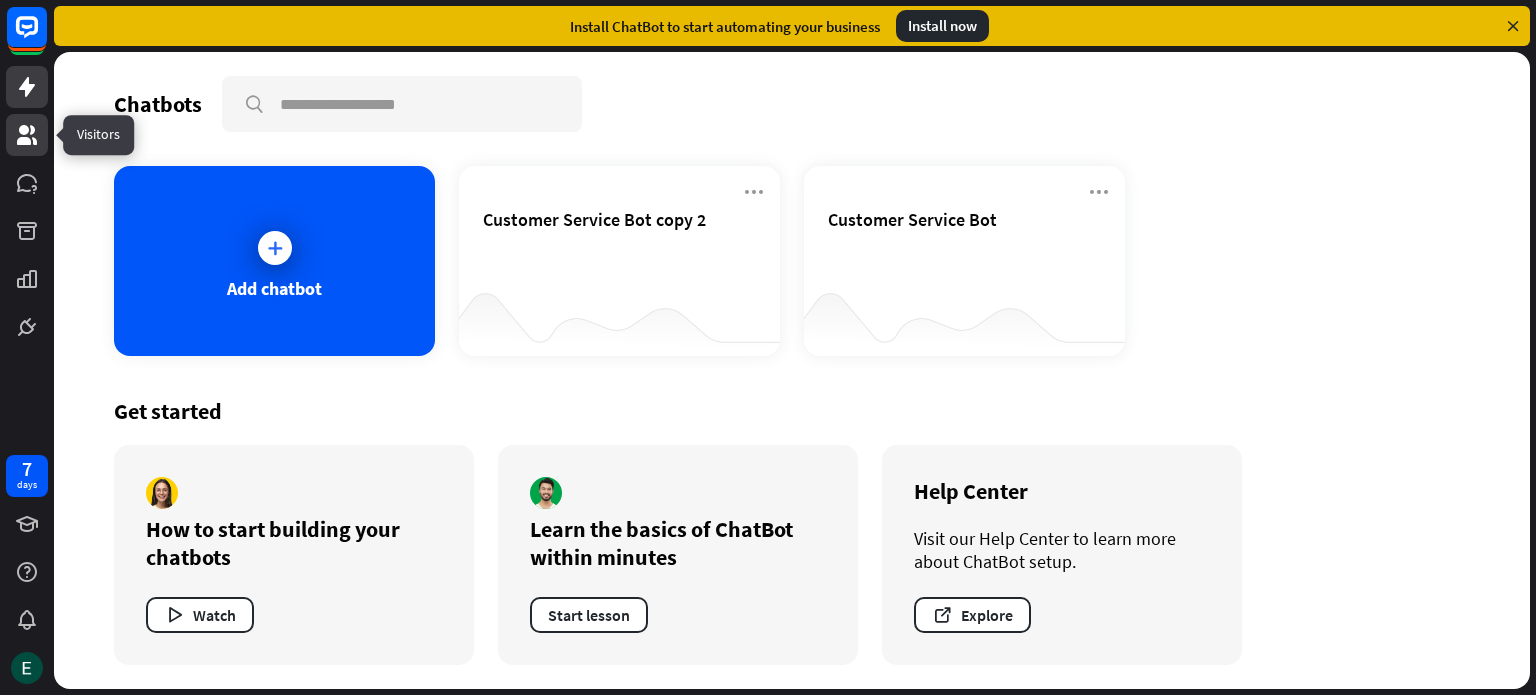 click 